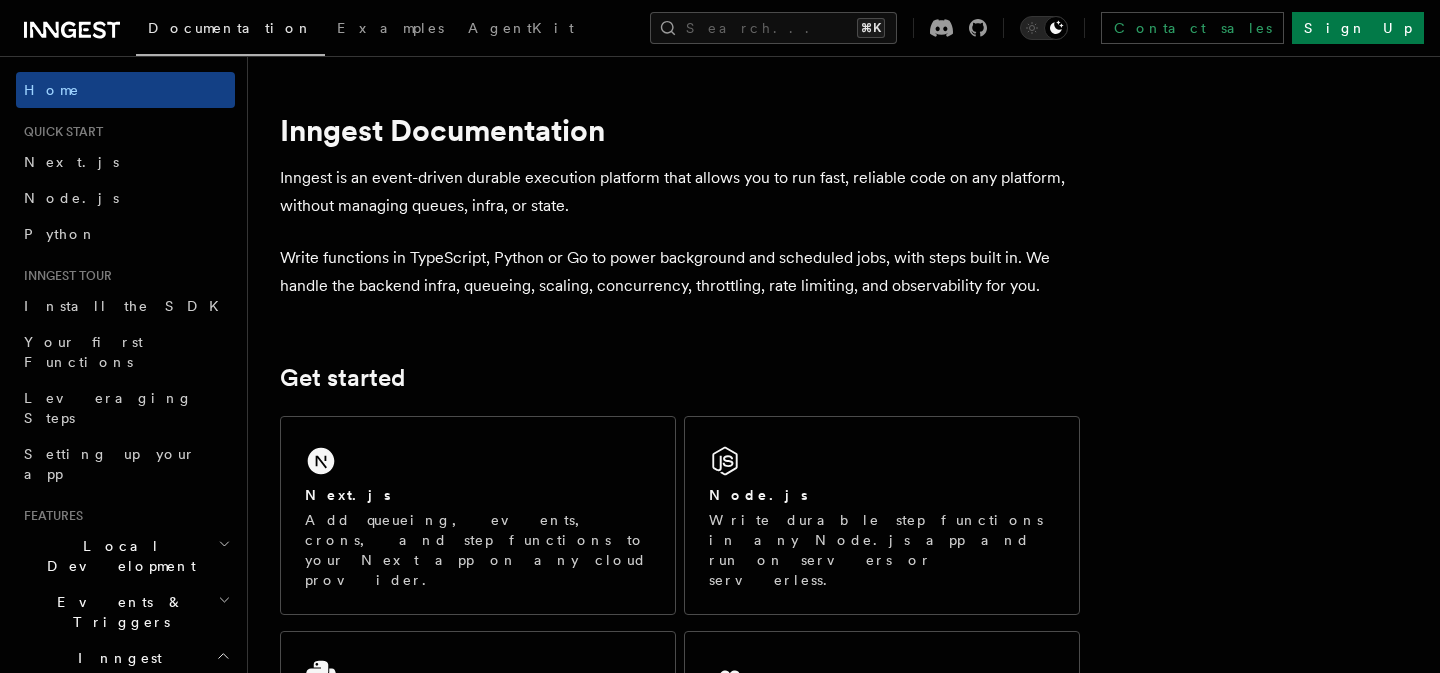 scroll, scrollTop: 0, scrollLeft: 0, axis: both 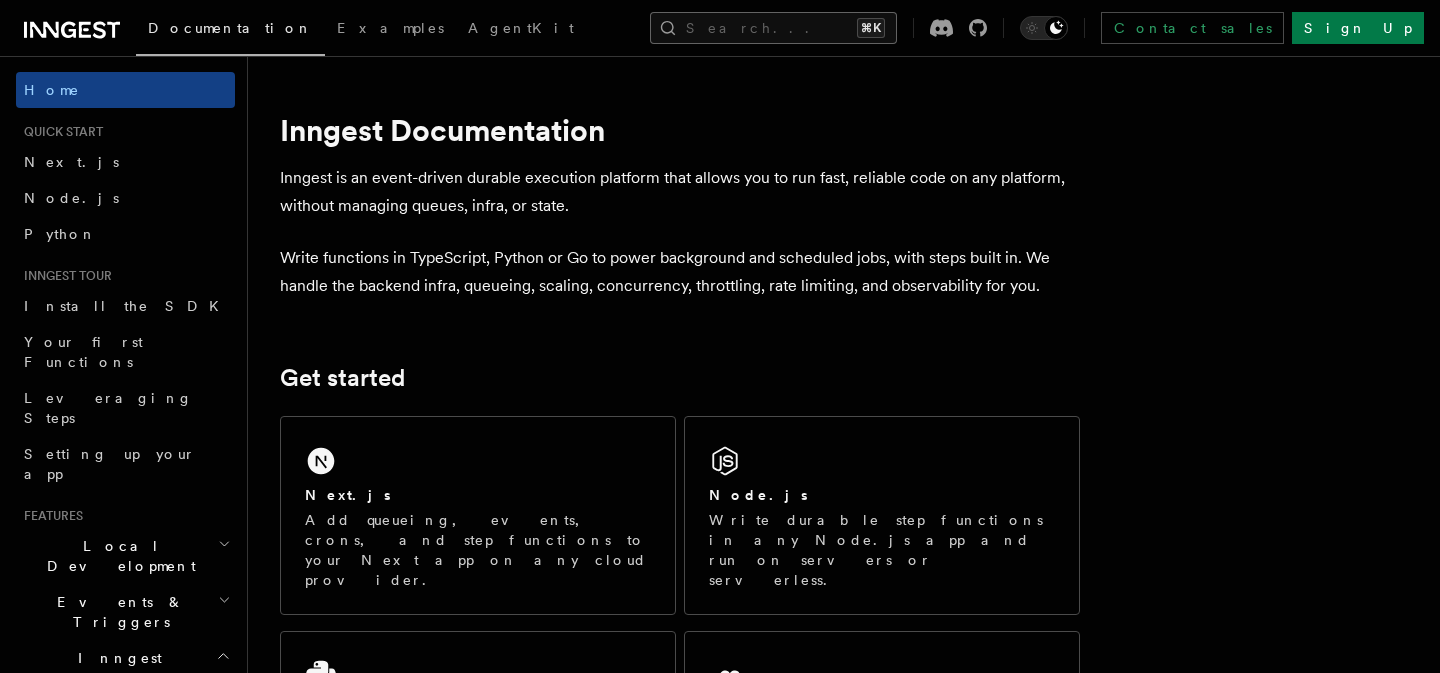 click on "Search... ⌘K" at bounding box center [773, 28] 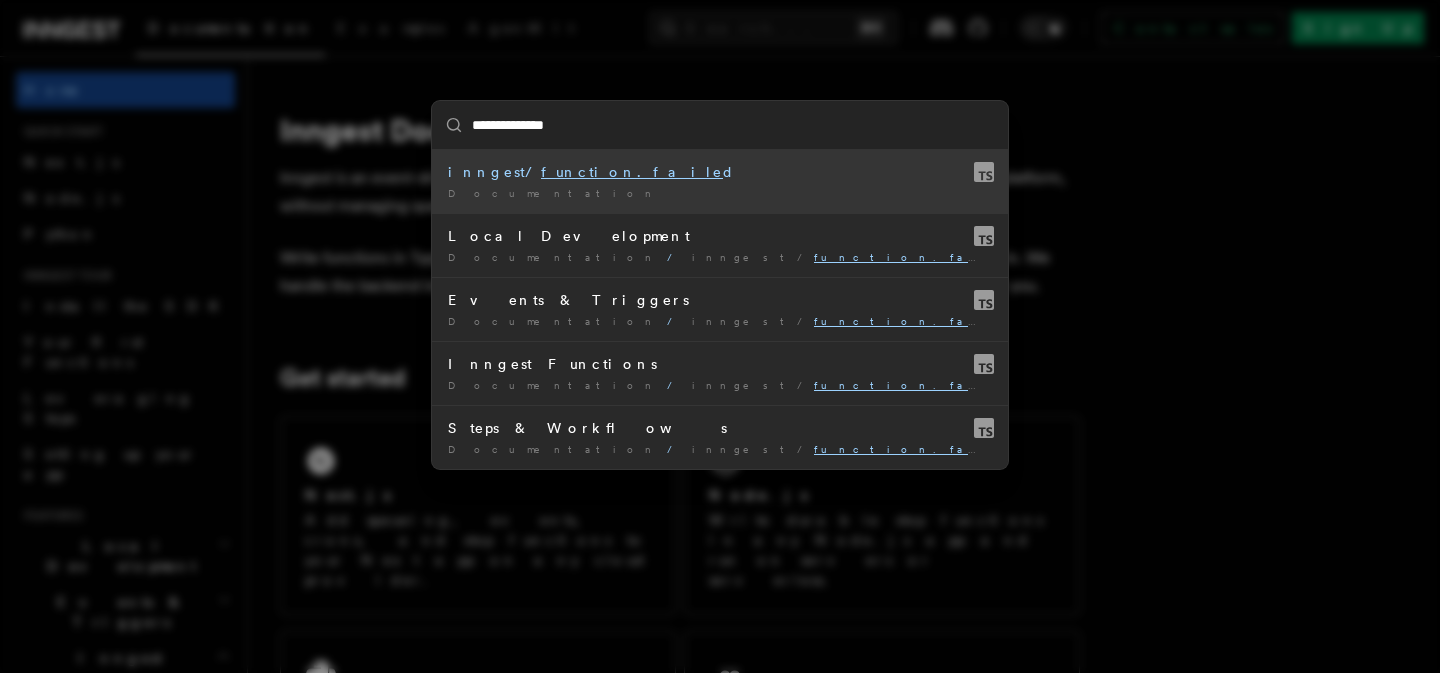 type on "**********" 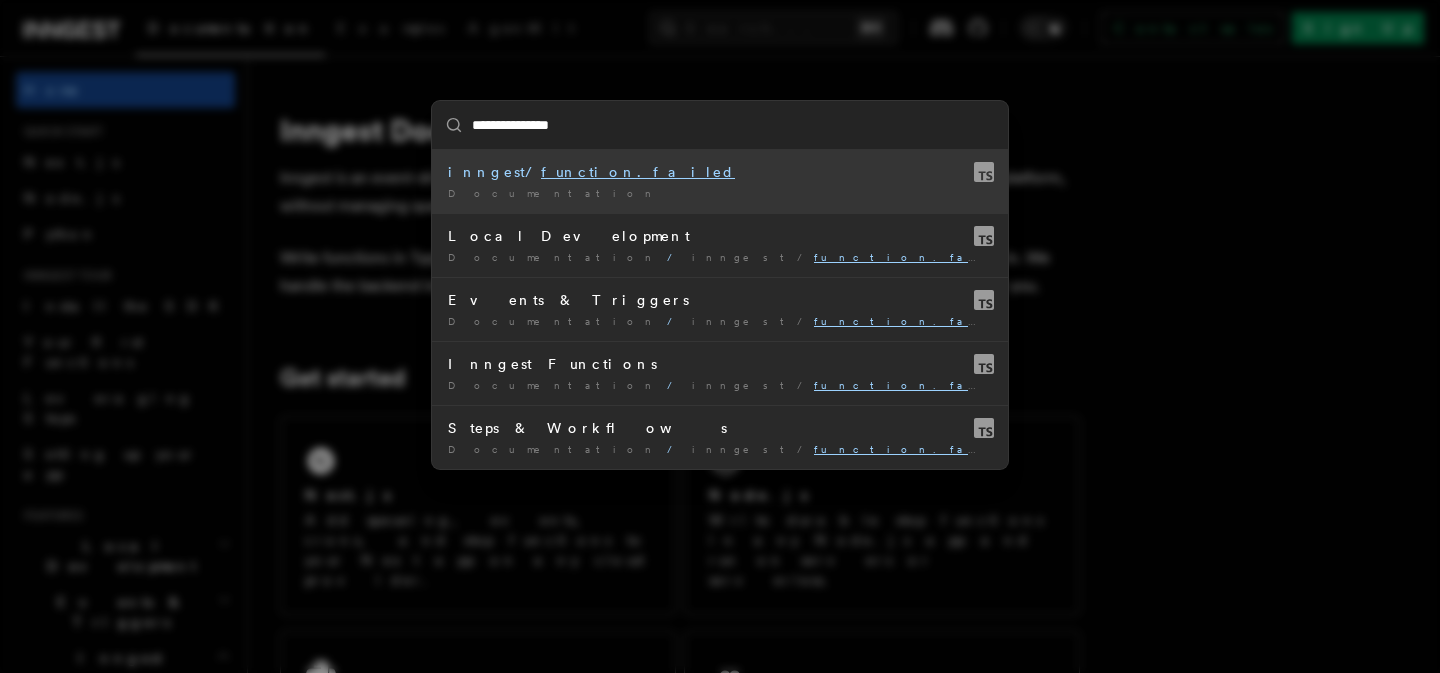 click on "function.failed" at bounding box center [638, 172] 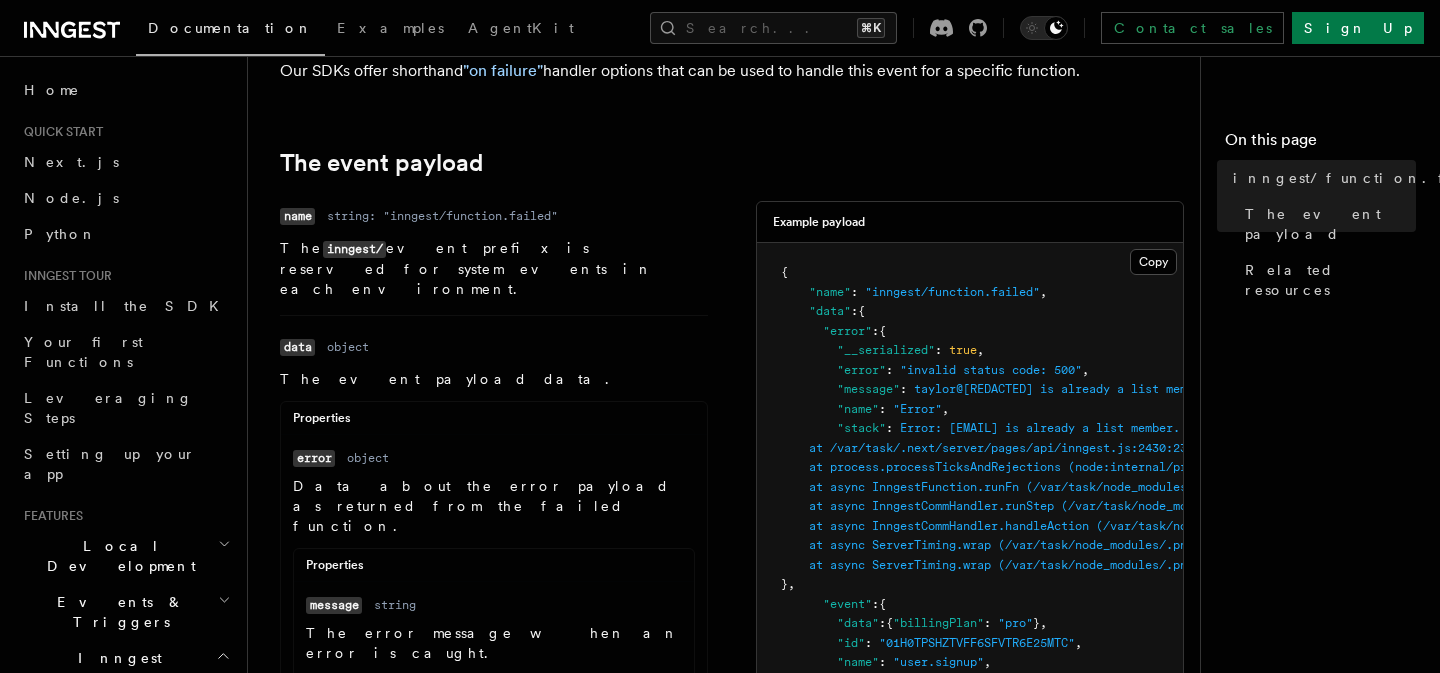 scroll, scrollTop: 264, scrollLeft: 0, axis: vertical 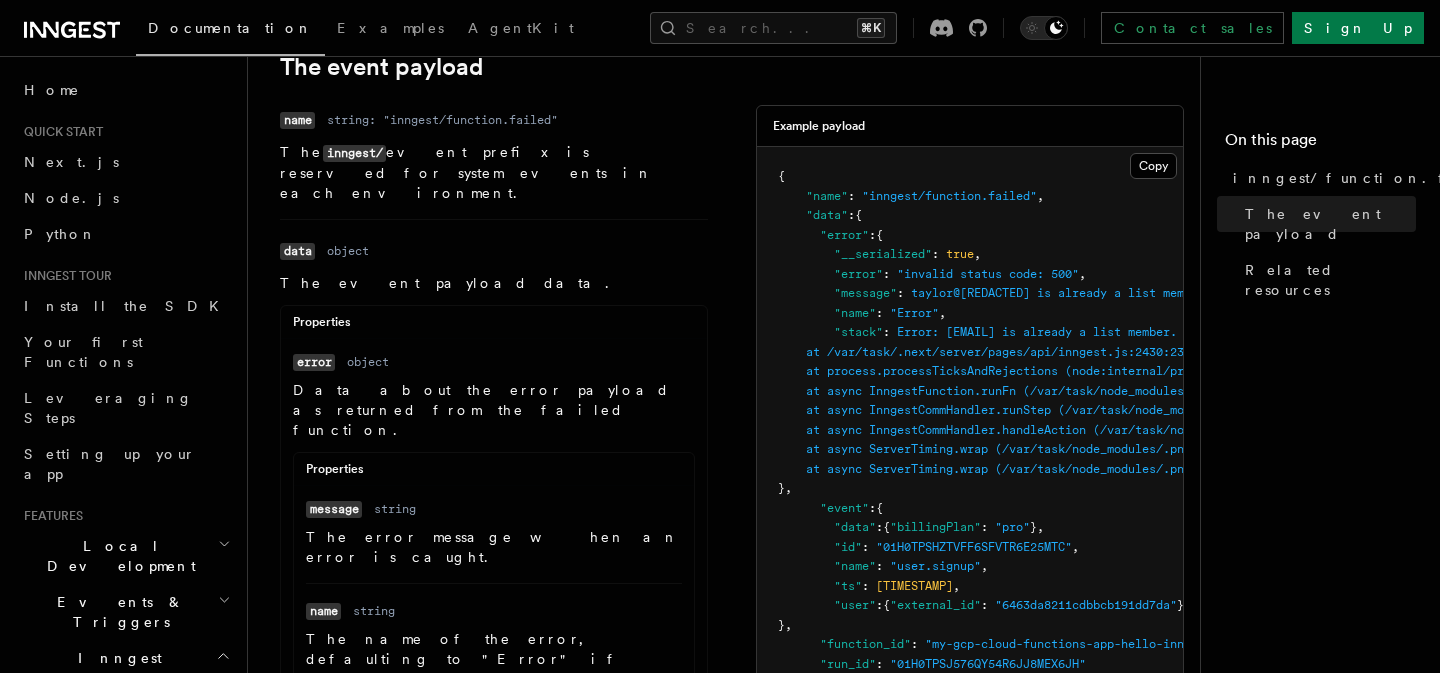 click on "Data about the error payload as returned from the failed function." at bounding box center (494, 410) 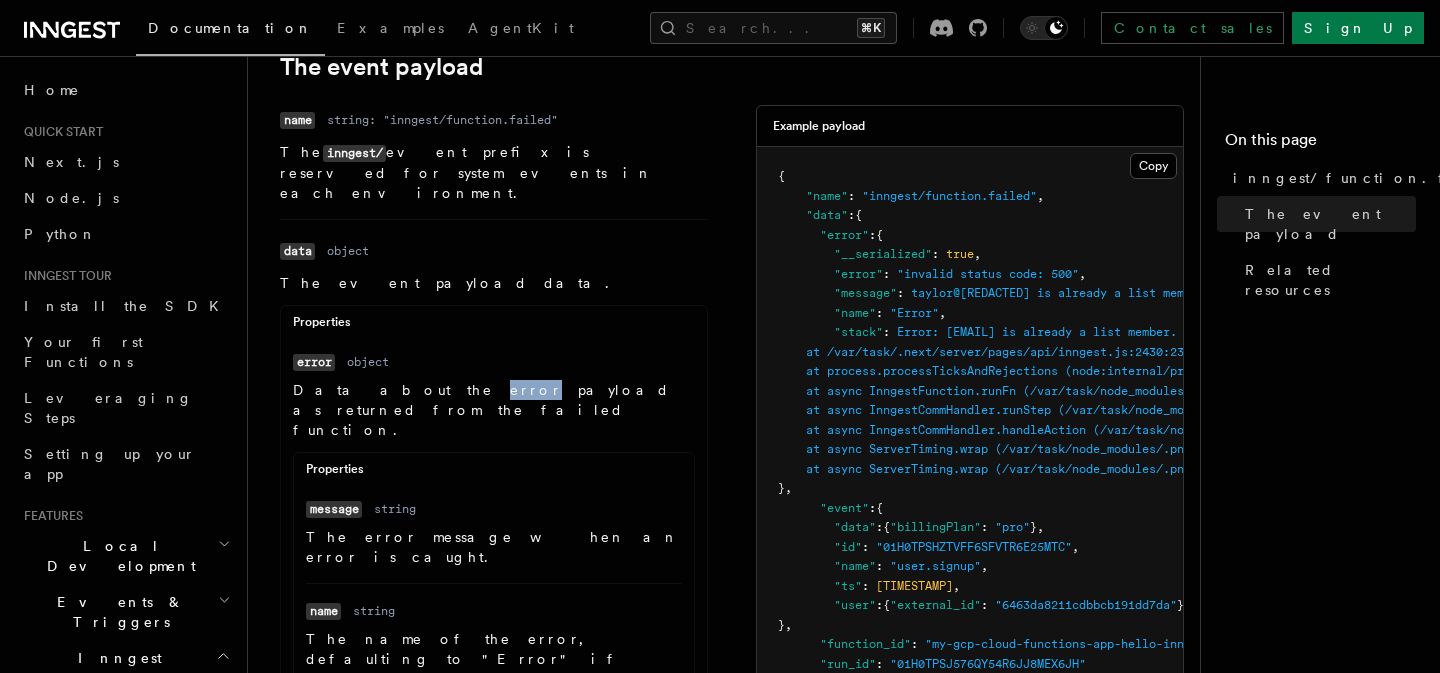 click on "Data about the error payload as returned from the failed function." at bounding box center (494, 410) 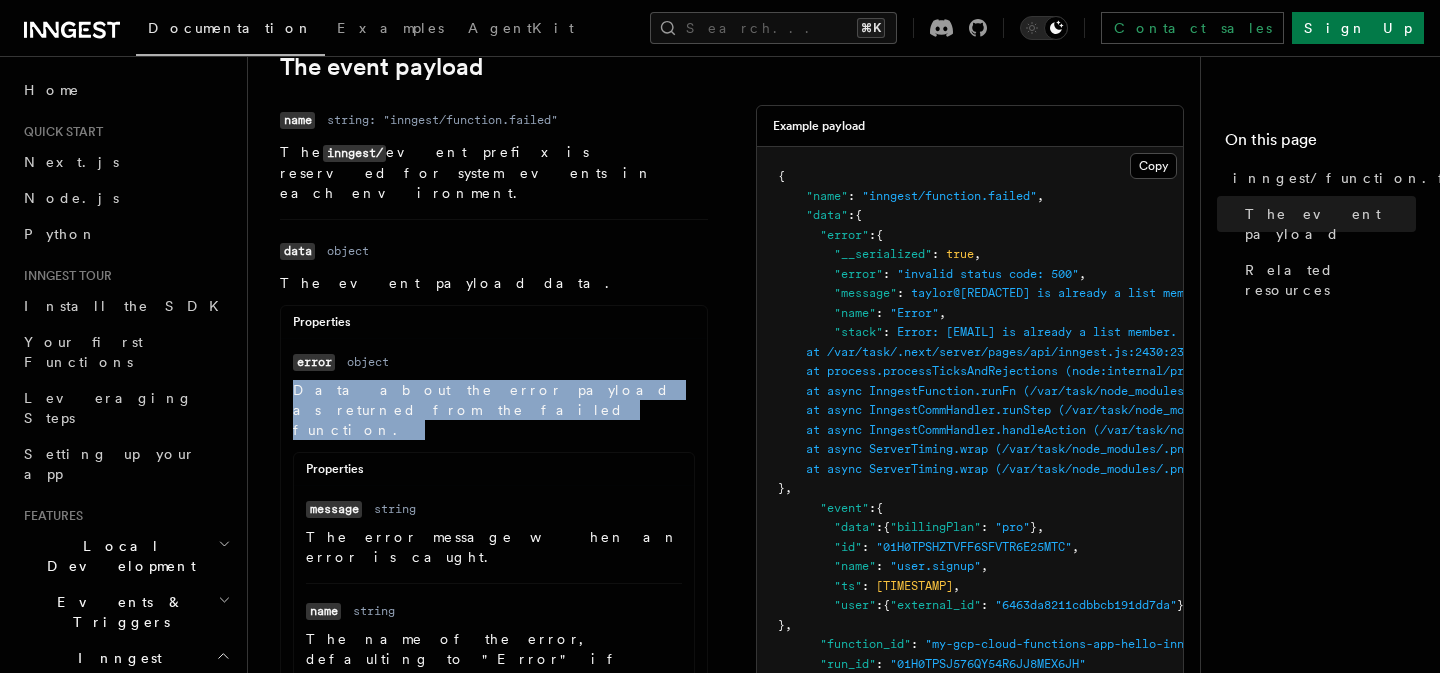 click on "Data about the error payload as returned from the failed function." at bounding box center [494, 410] 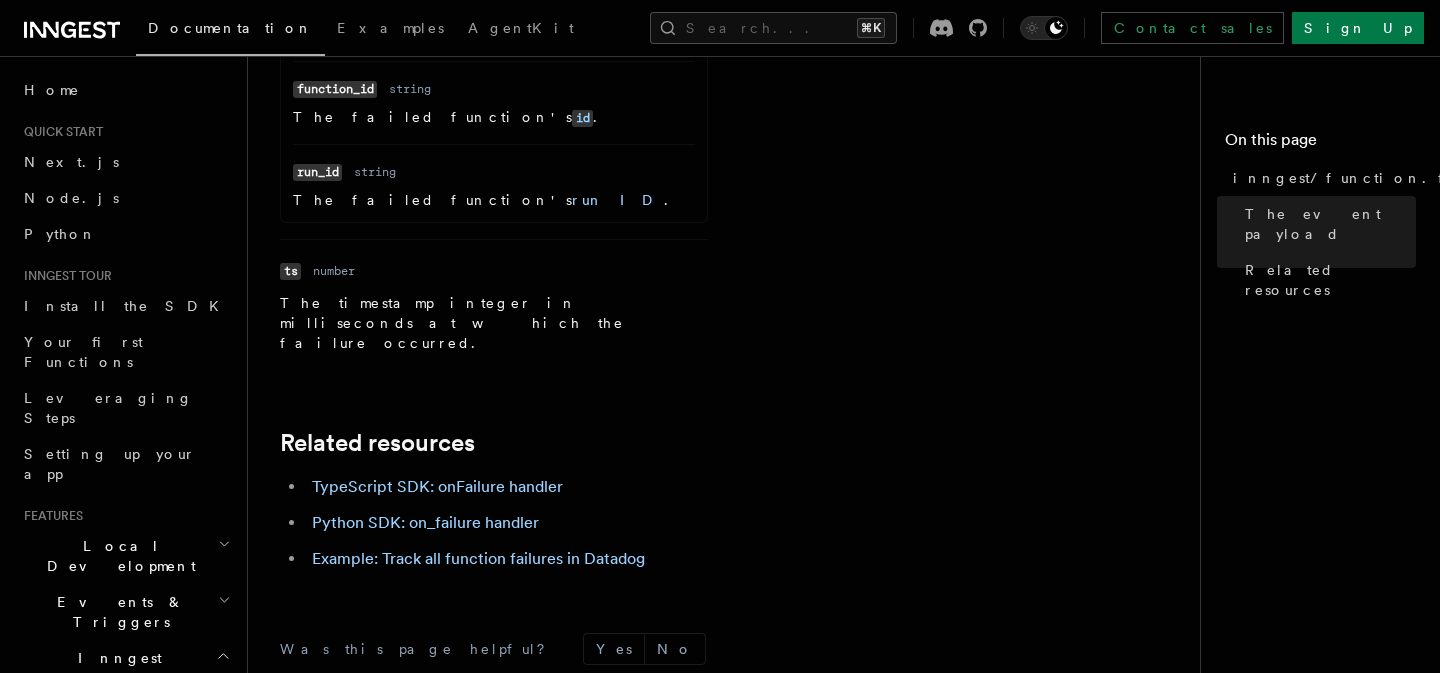 scroll, scrollTop: 1242, scrollLeft: 0, axis: vertical 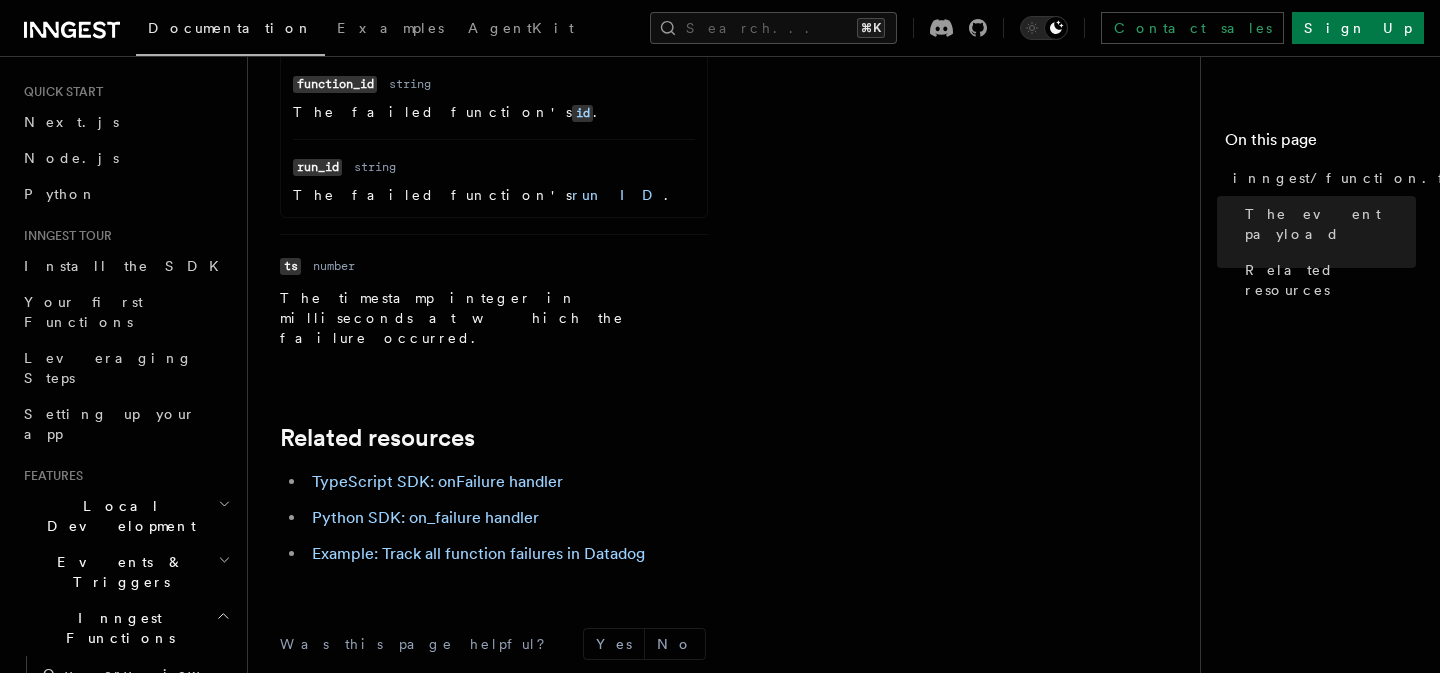 click on "Example: Track all function failures in Datadog" at bounding box center (693, 554) 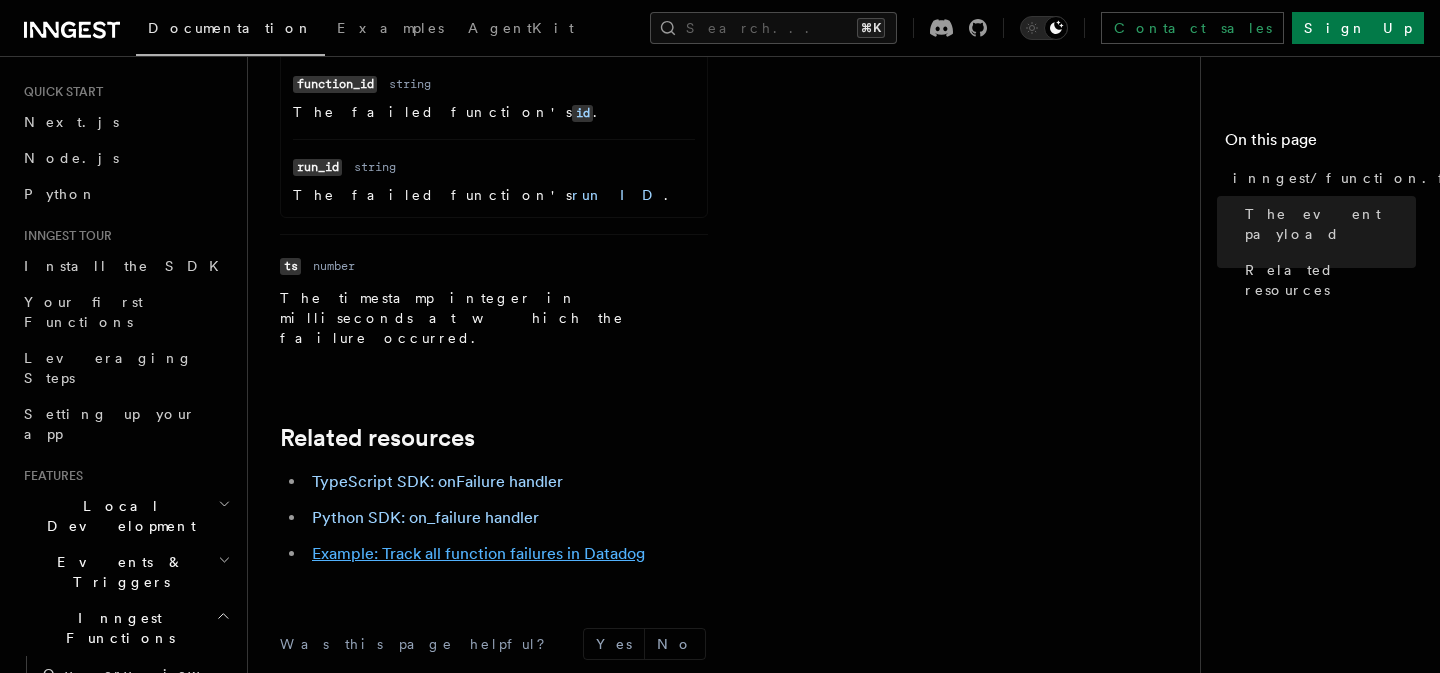 click on "Example: Track all function failures in Datadog" at bounding box center [478, 553] 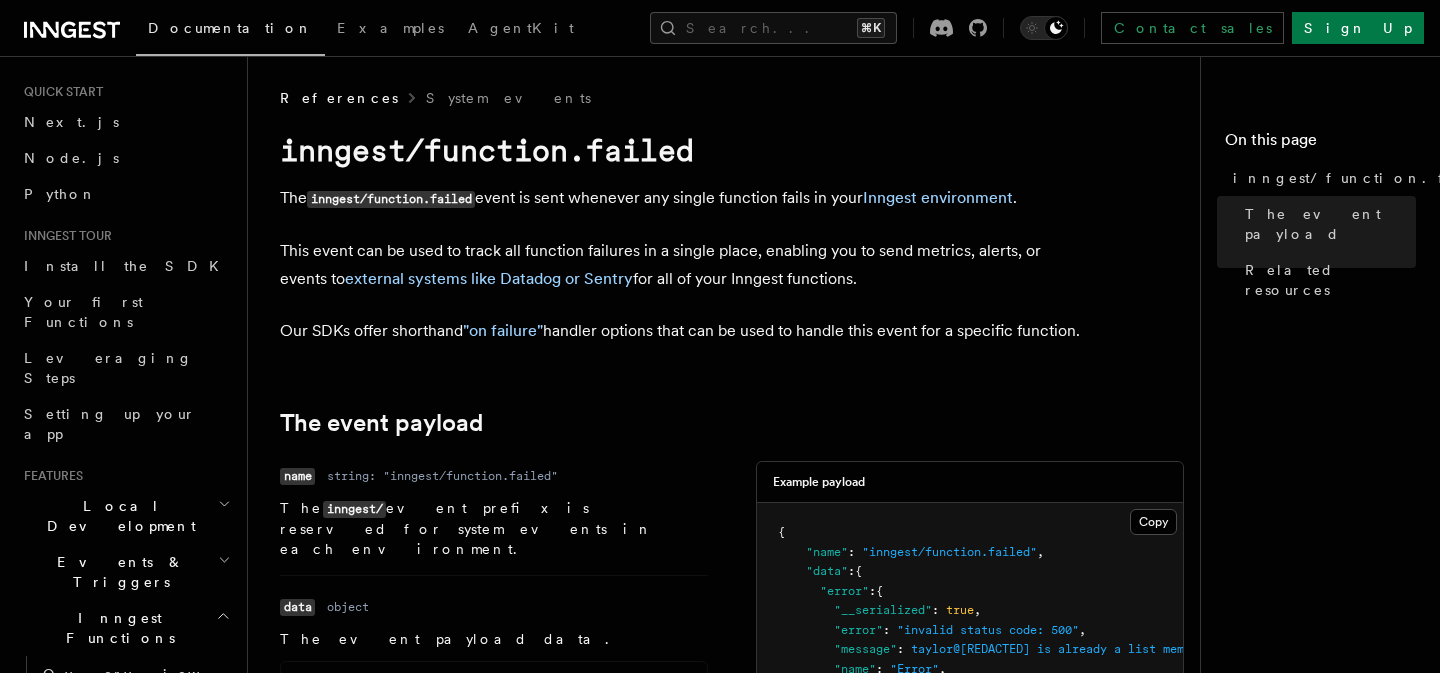 scroll, scrollTop: 0, scrollLeft: 0, axis: both 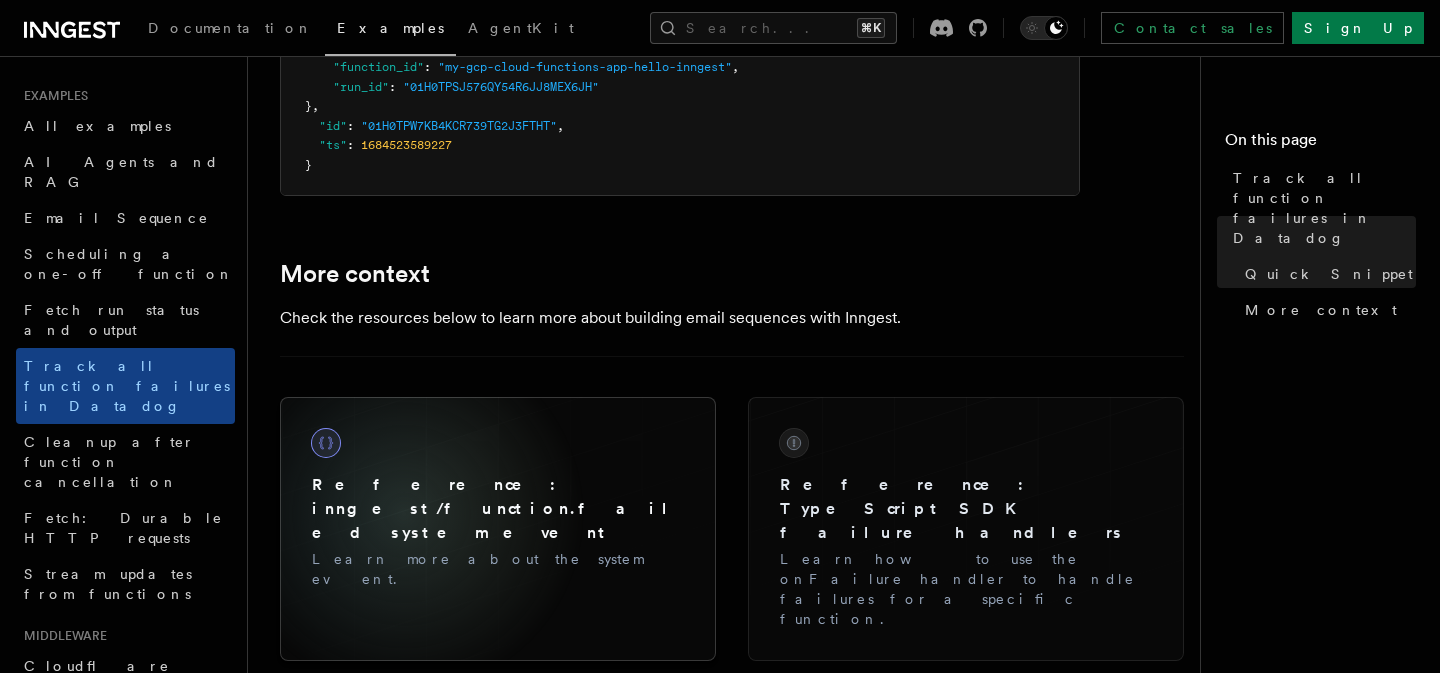 click on "Learn more about the system event." at bounding box center (498, 569) 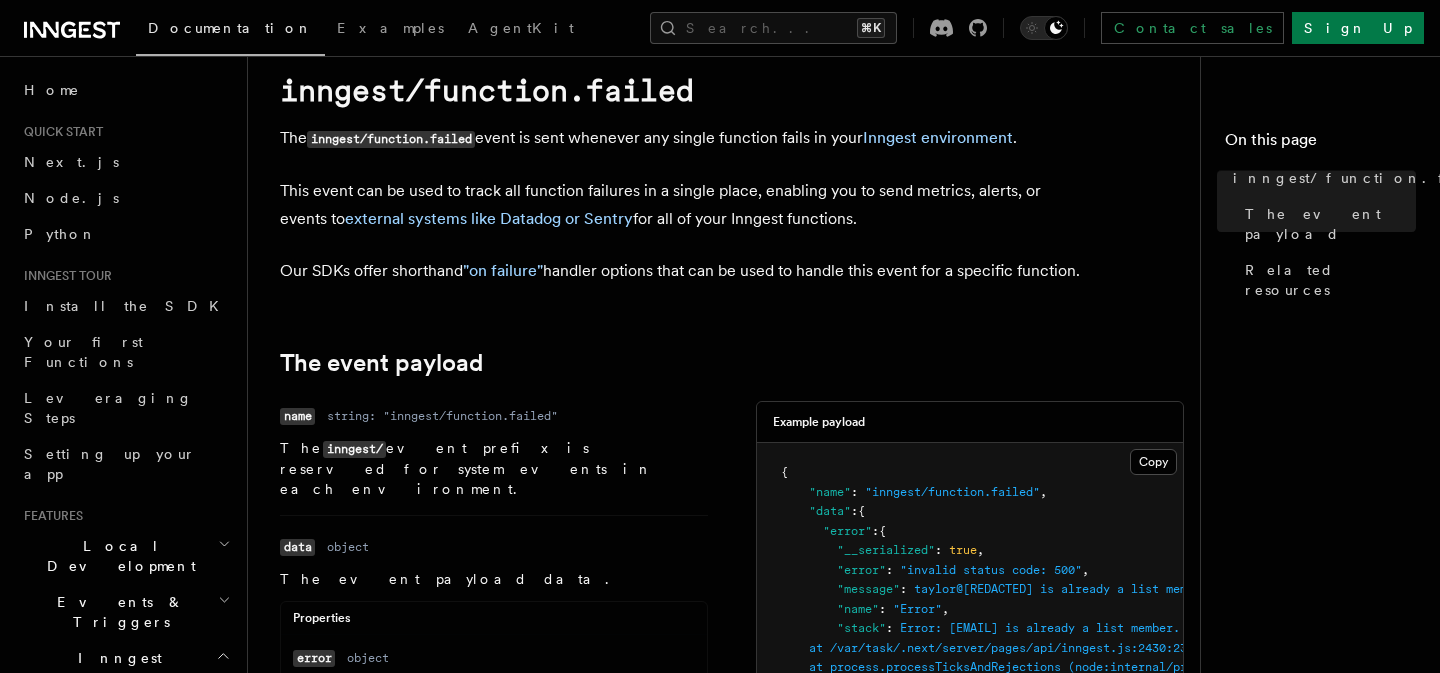 scroll, scrollTop: 0, scrollLeft: 0, axis: both 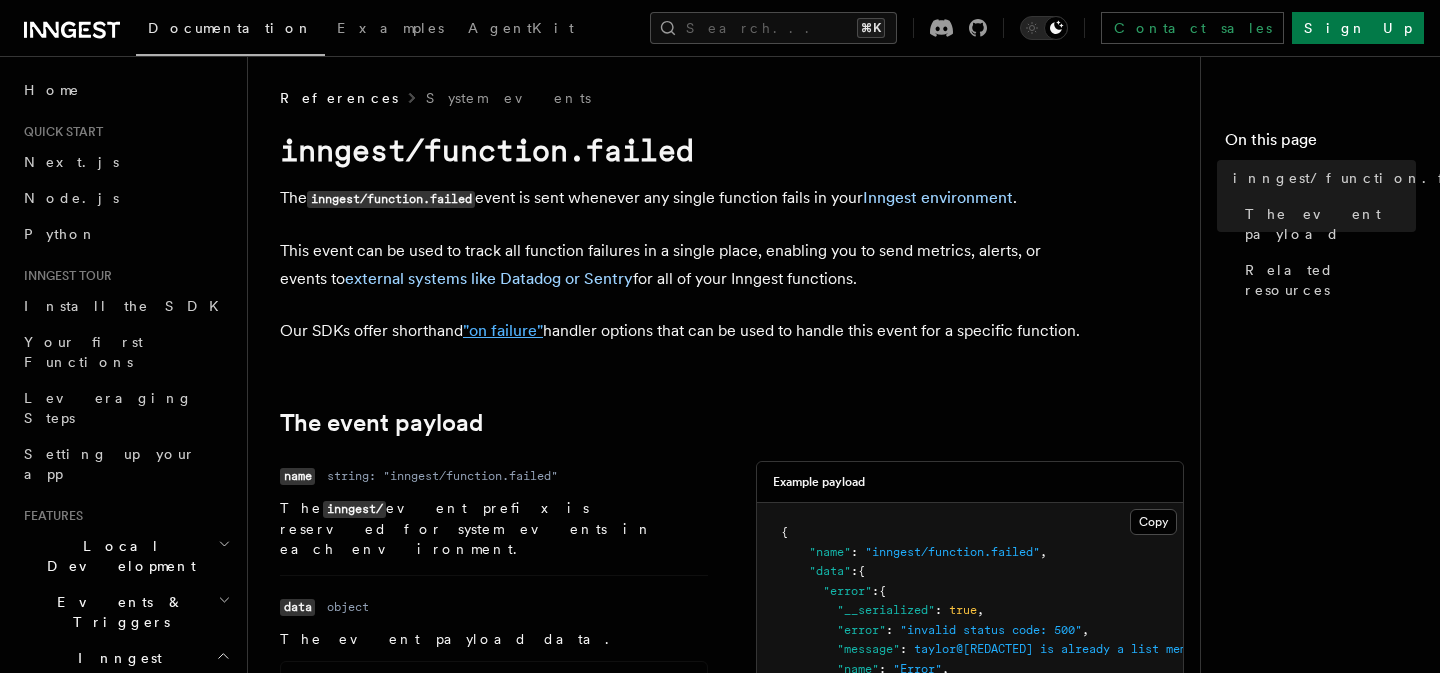 click on ""on failure"" at bounding box center [503, 330] 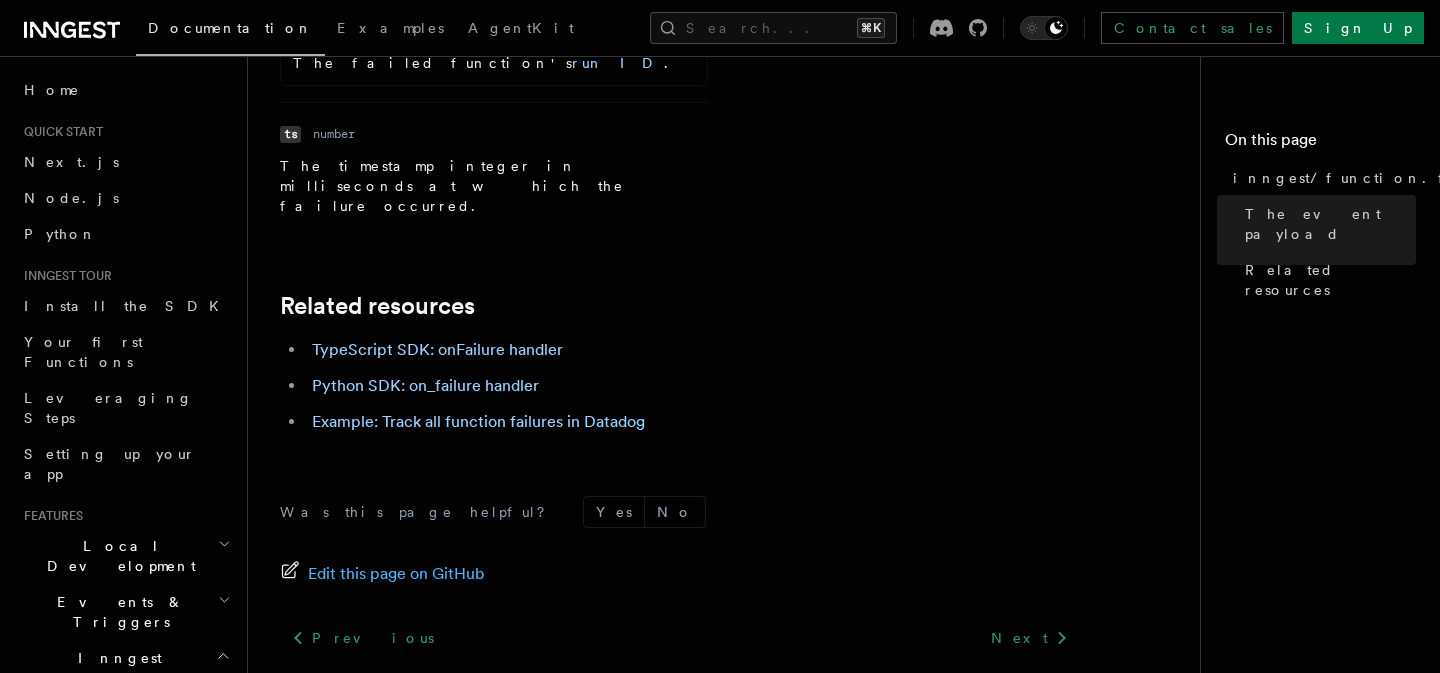 scroll, scrollTop: 1380, scrollLeft: 0, axis: vertical 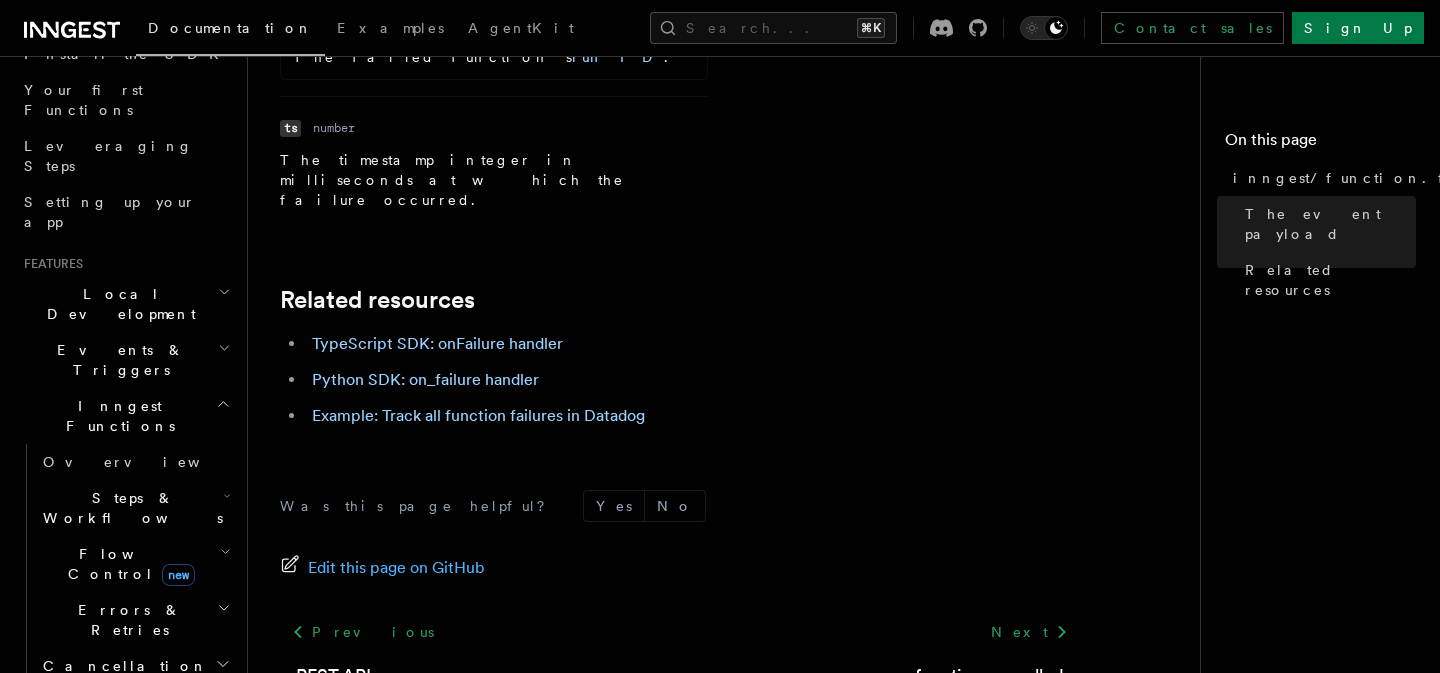 click on "new" at bounding box center (178, 575) 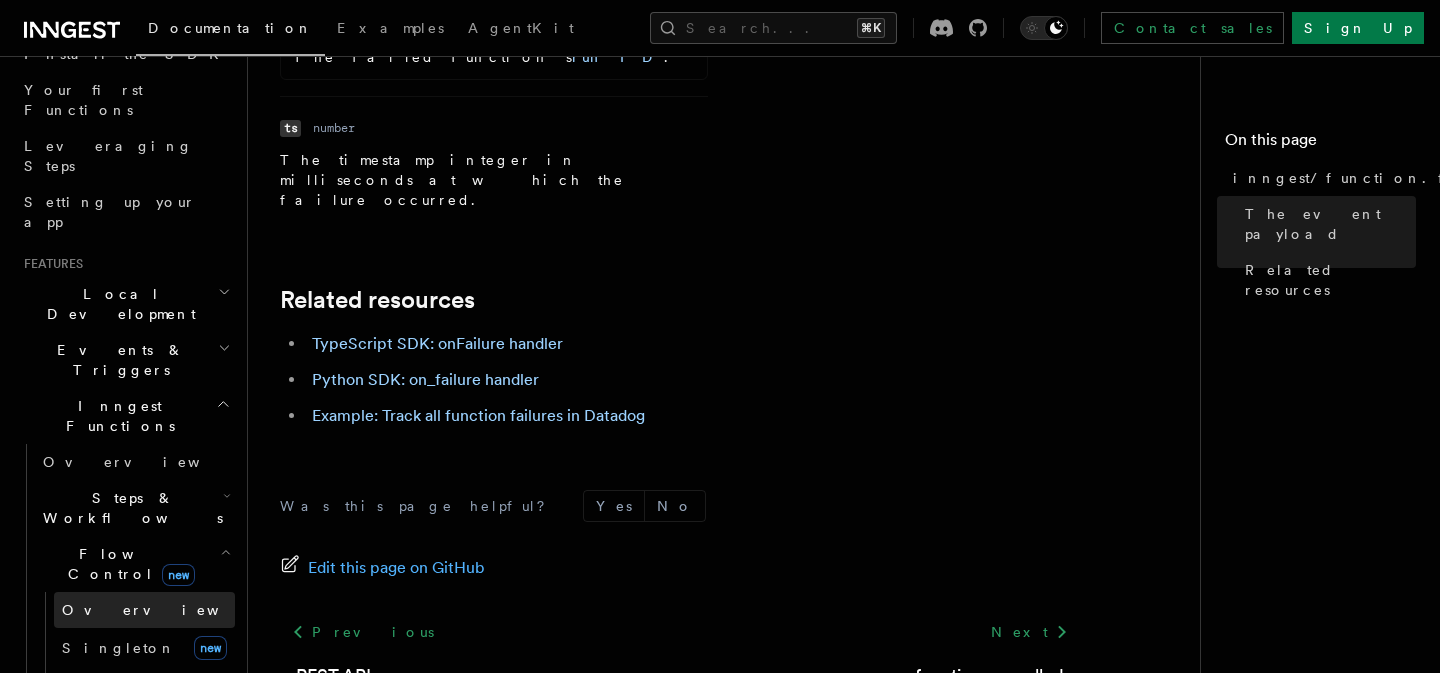 click on "Overview" at bounding box center (165, 610) 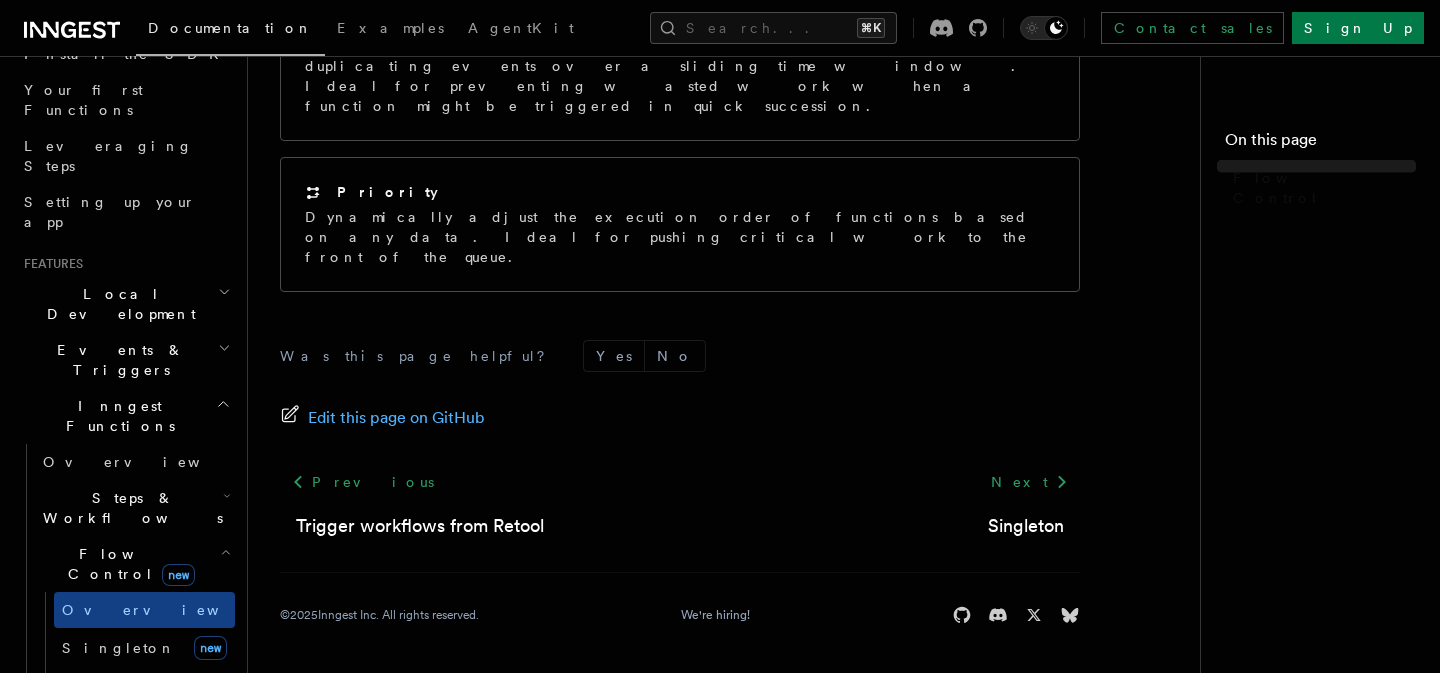 scroll, scrollTop: 0, scrollLeft: 0, axis: both 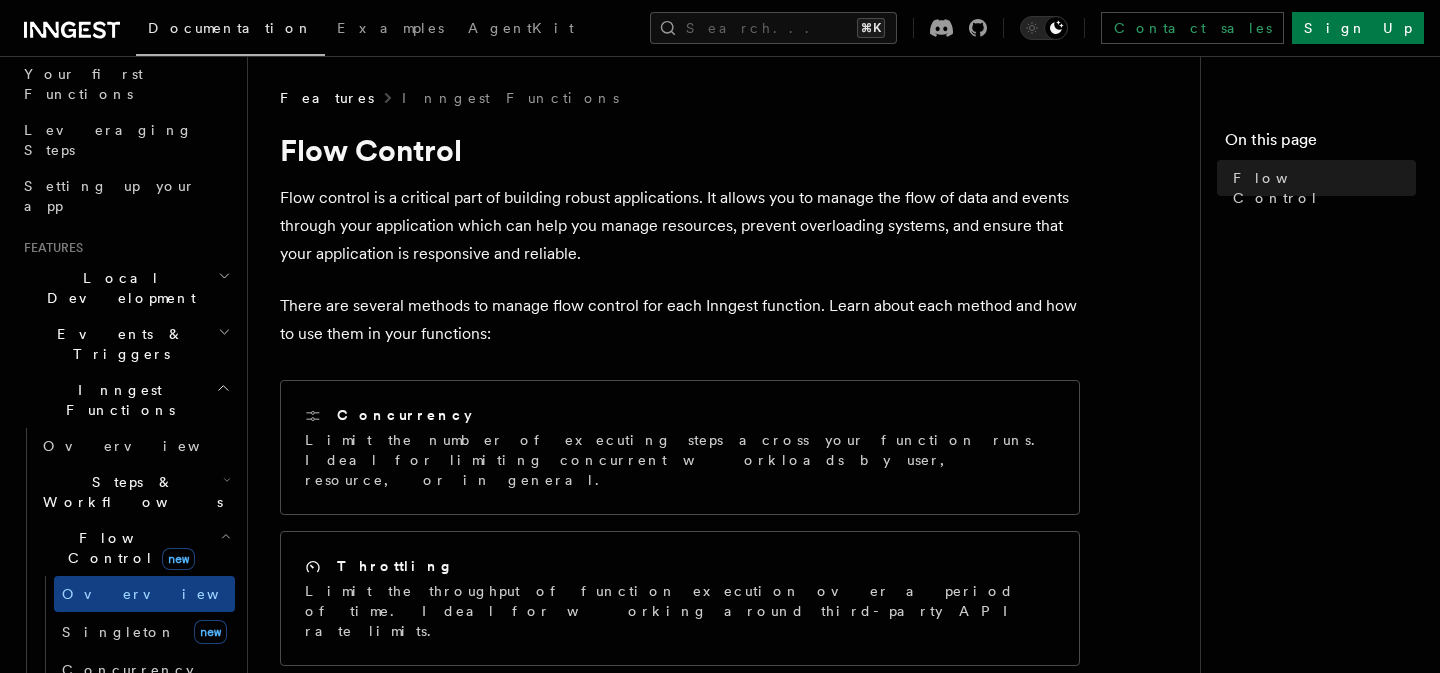 click on "new" at bounding box center (178, 559) 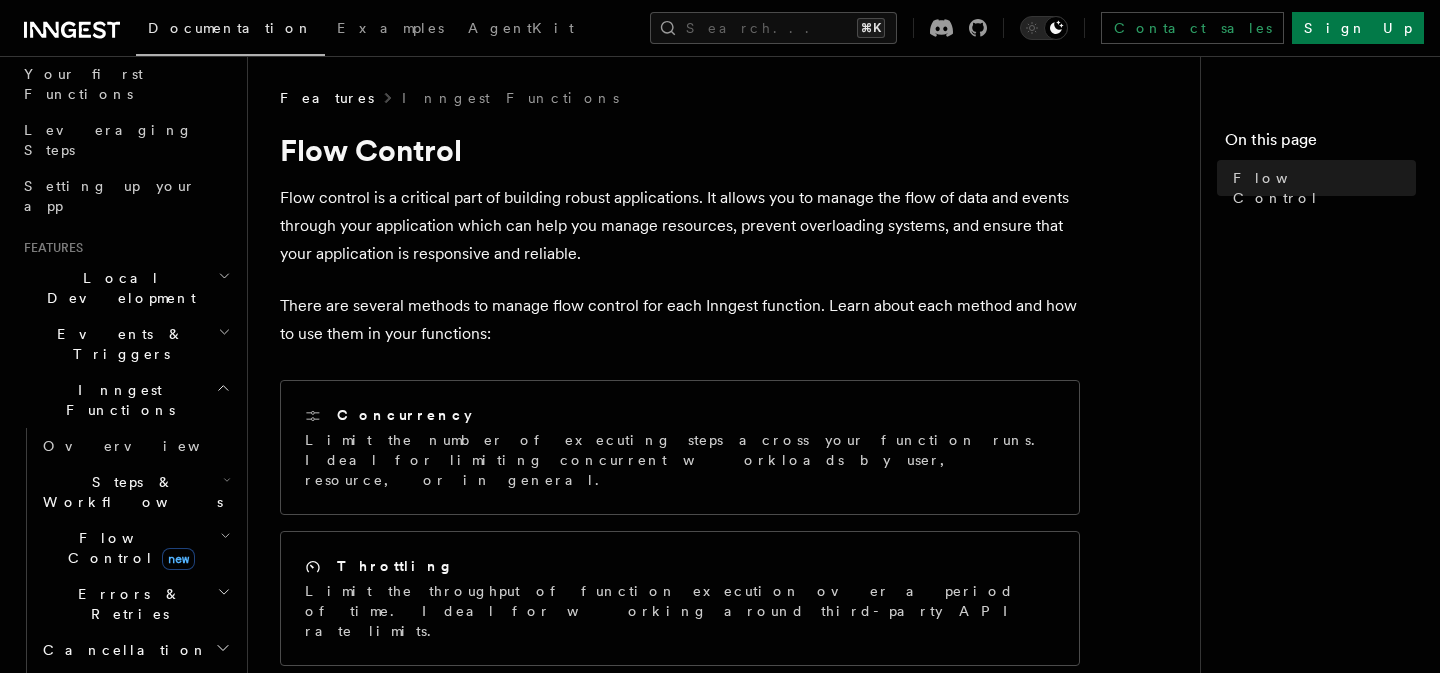 click on "Errors & Retries" at bounding box center (135, 604) 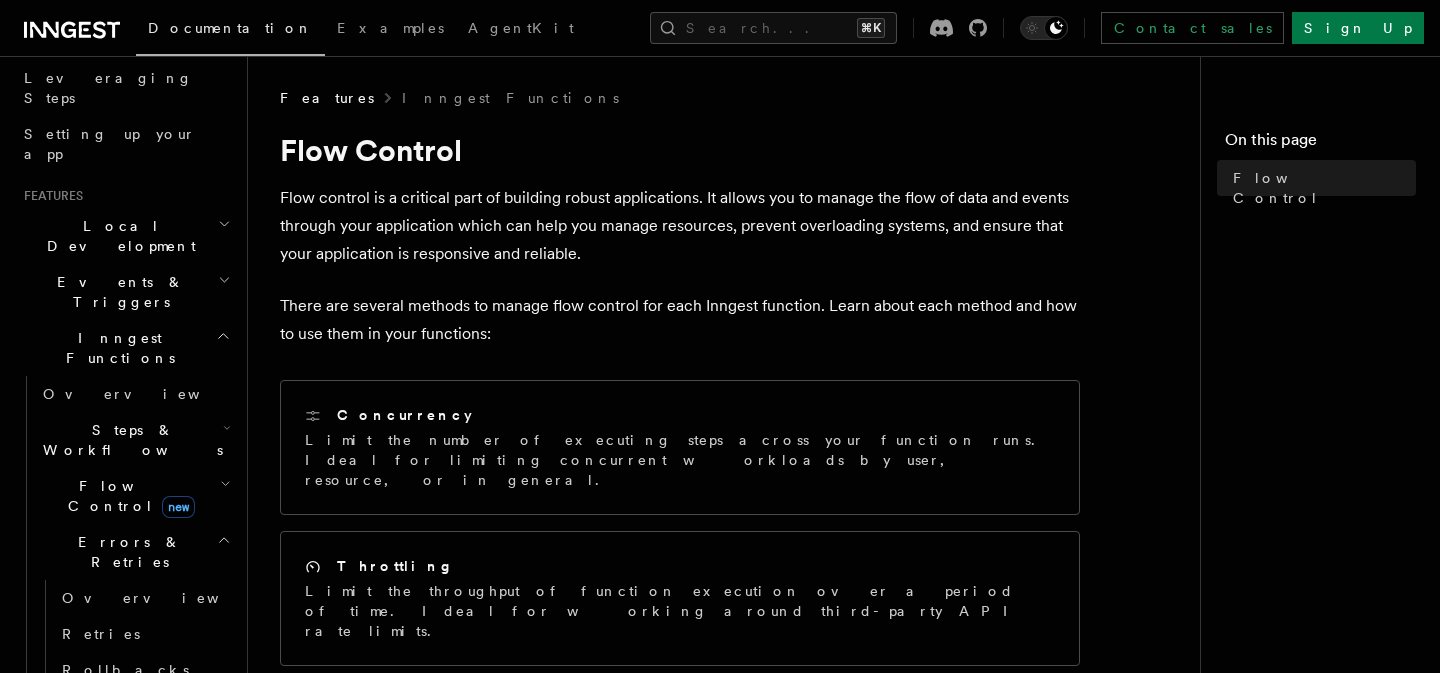 scroll, scrollTop: 341, scrollLeft: 0, axis: vertical 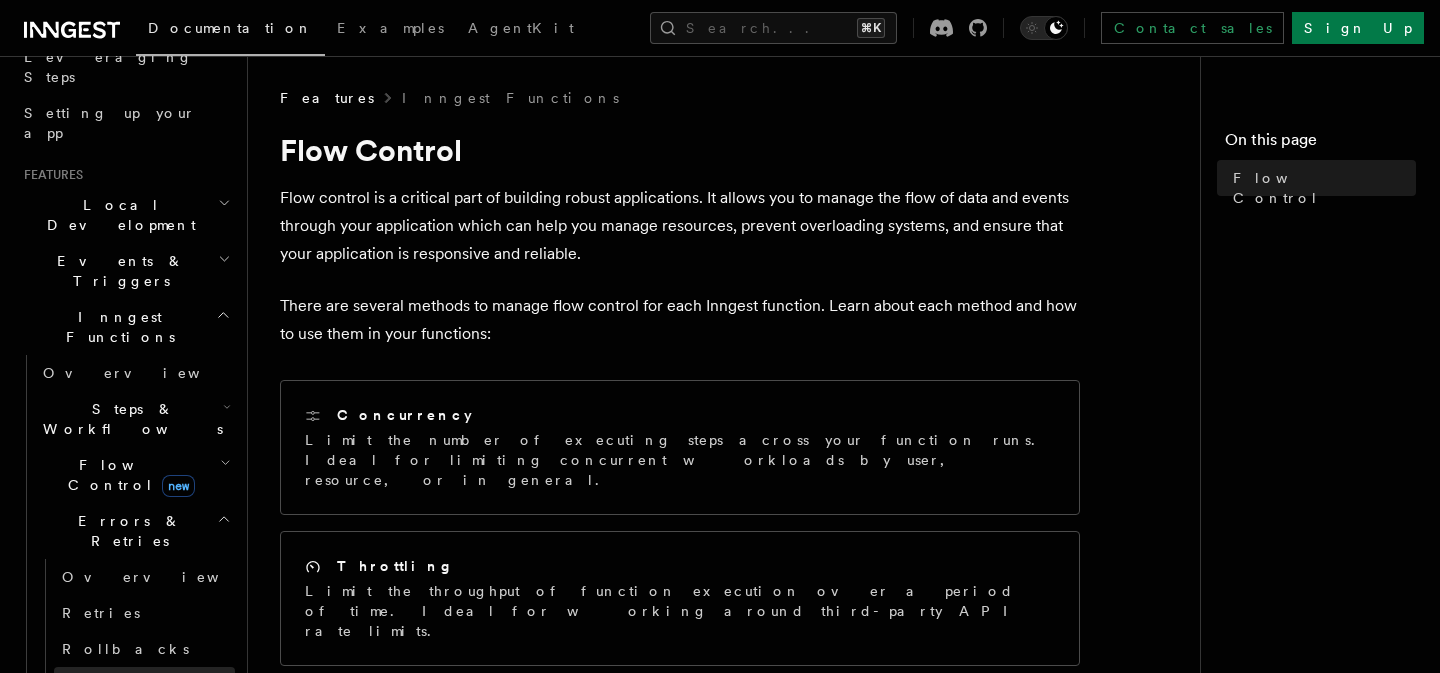 click on "Failure handlers" at bounding box center (109, 695) 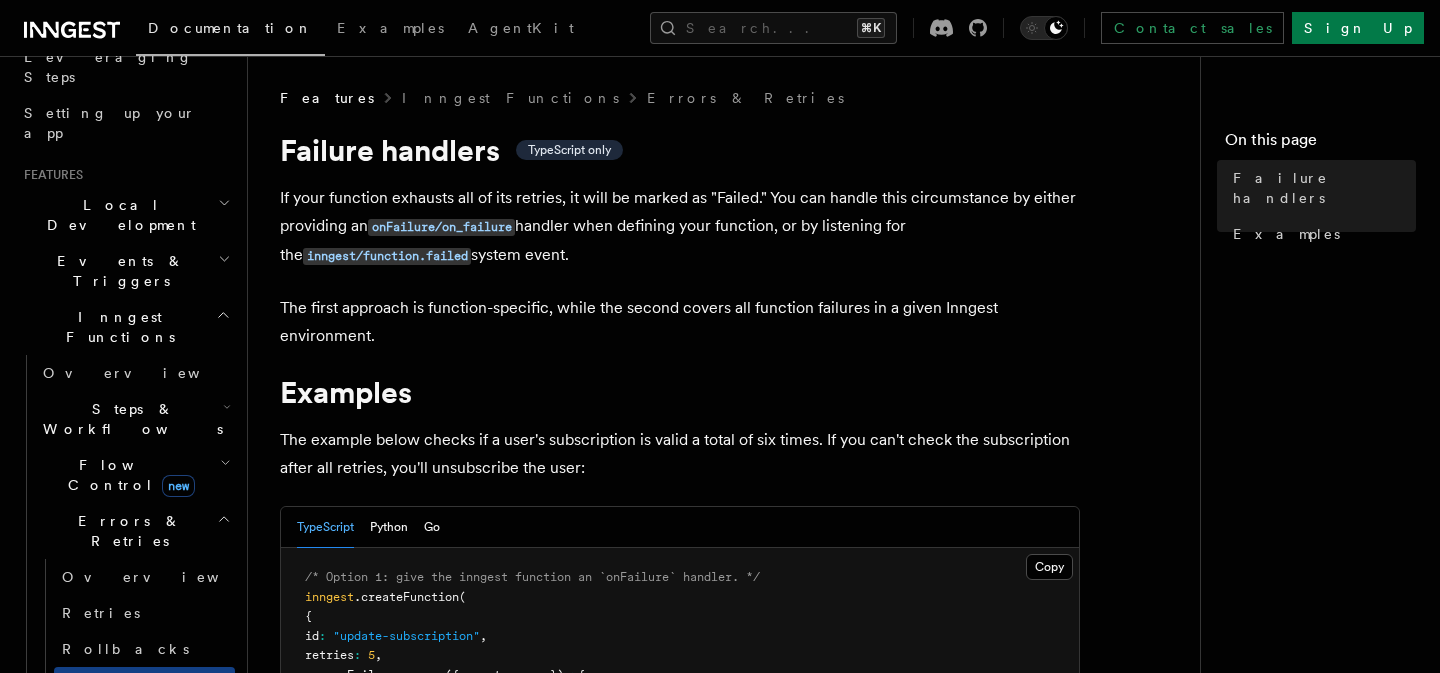 click on "If your function exhausts all of its retries, it will be marked as "Failed." You can handle this circumstance by either providing an  onFailure/on_failure  handler when defining your function, or by listening for the  inngest/function.failed  system event." at bounding box center [680, 227] 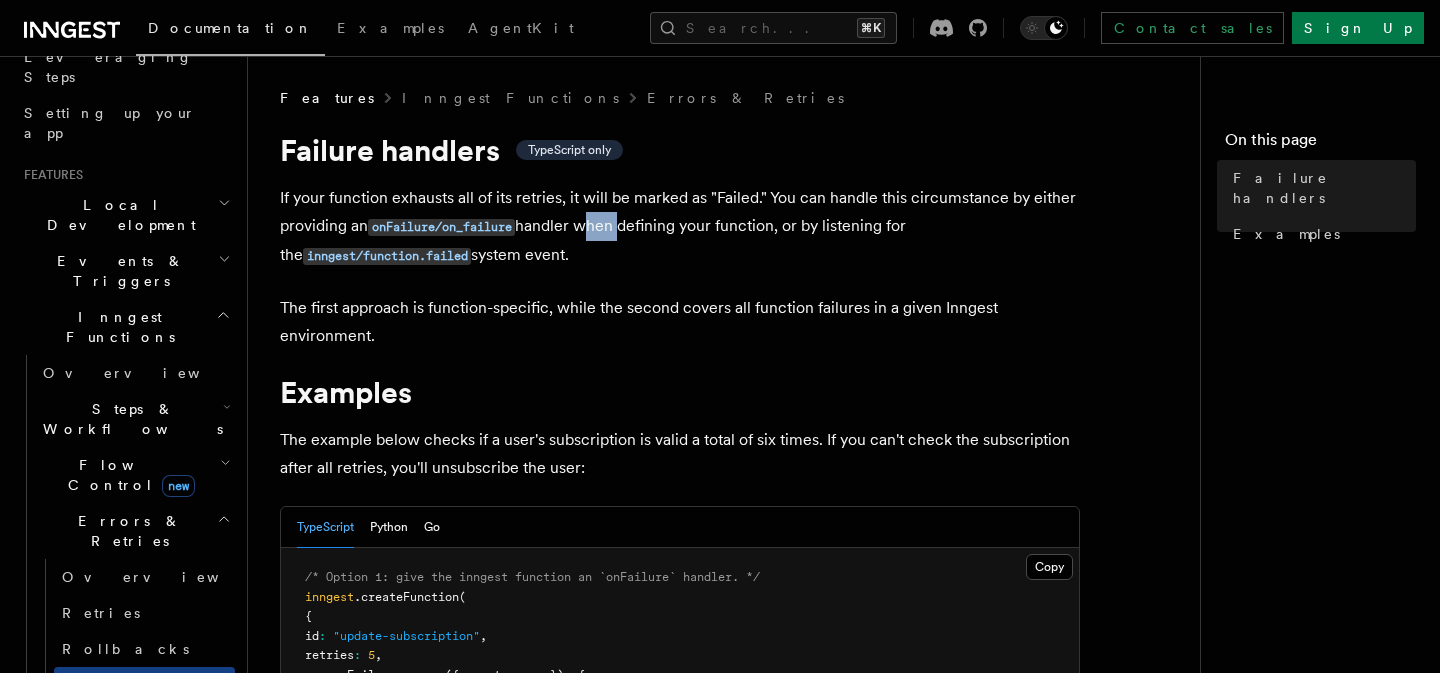 click on "If your function exhausts all of its retries, it will be marked as "Failed." You can handle this circumstance by either providing an  onFailure/on_failure  handler when defining your function, or by listening for the  inngest/function.failed  system event." at bounding box center [680, 227] 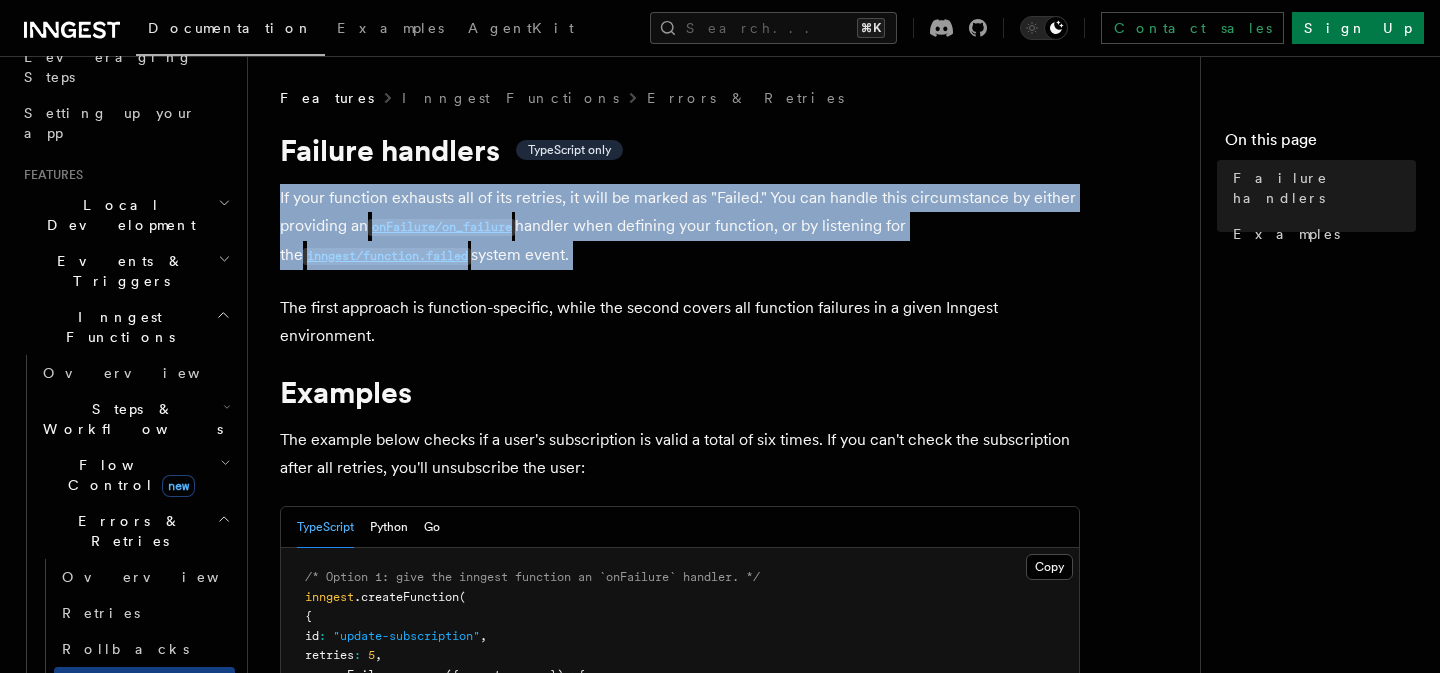 click on "If your function exhausts all of its retries, it will be marked as "Failed." You can handle this circumstance by either providing an  onFailure/on_failure  handler when defining your function, or by listening for the  inngest/function.failed  system event." at bounding box center (680, 227) 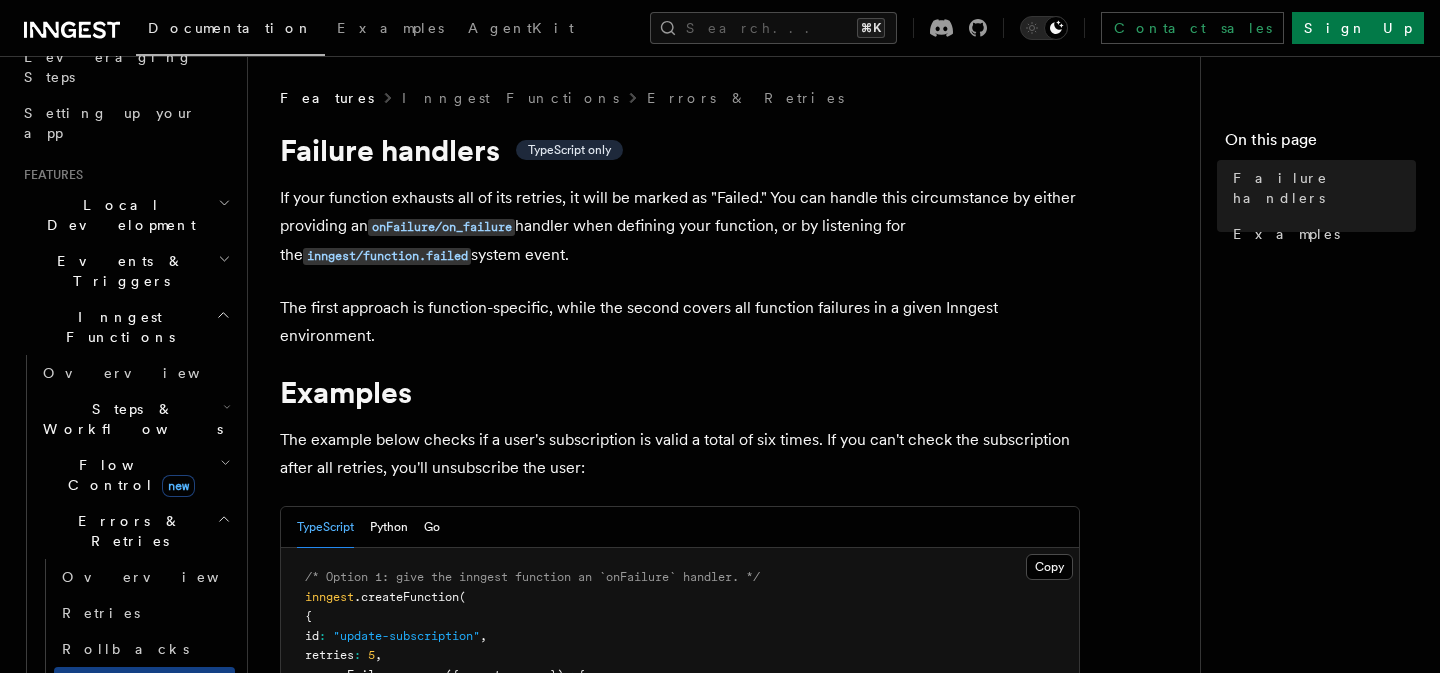 click on "If your function exhausts all of its retries, it will be marked as "Failed." You can handle this circumstance by either providing an  onFailure/on_failure  handler when defining your function, or by listening for the  inngest/function.failed  system event." at bounding box center (680, 227) 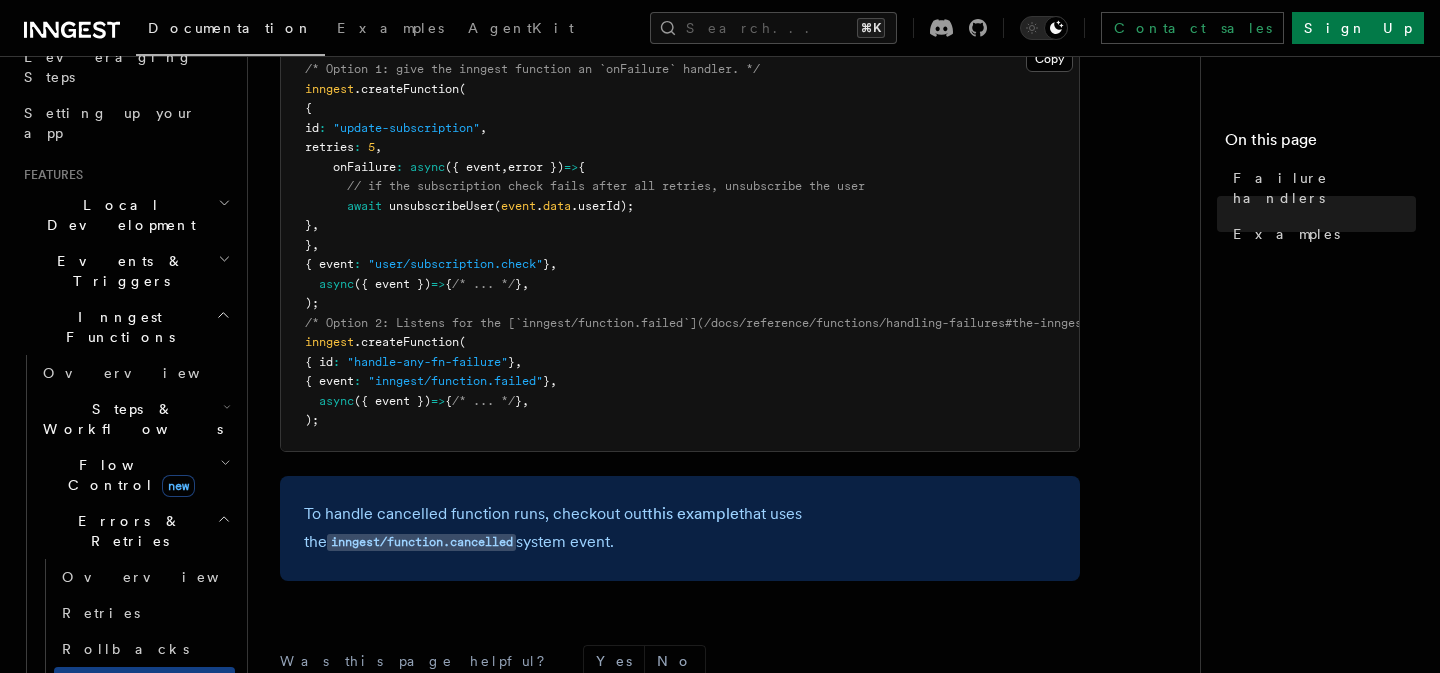 scroll, scrollTop: 506, scrollLeft: 0, axis: vertical 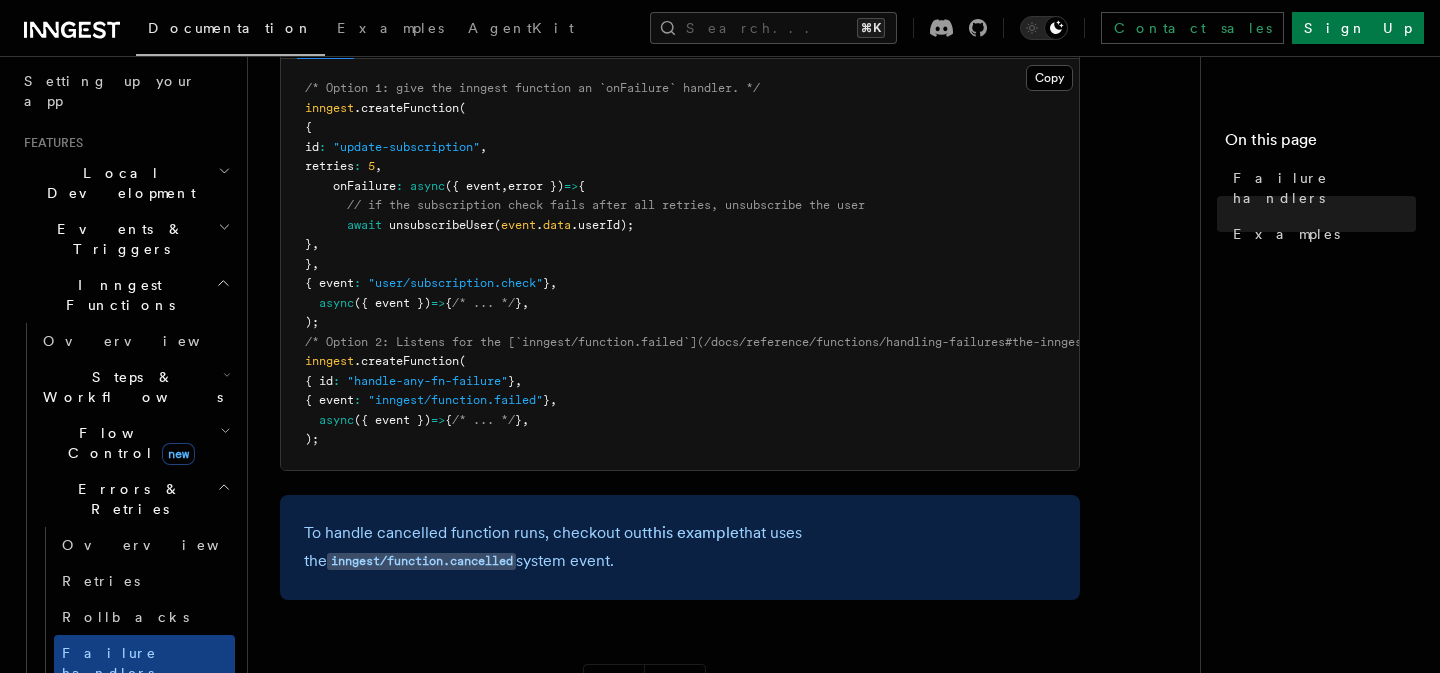 click on "Inngest errors" at bounding box center [142, 709] 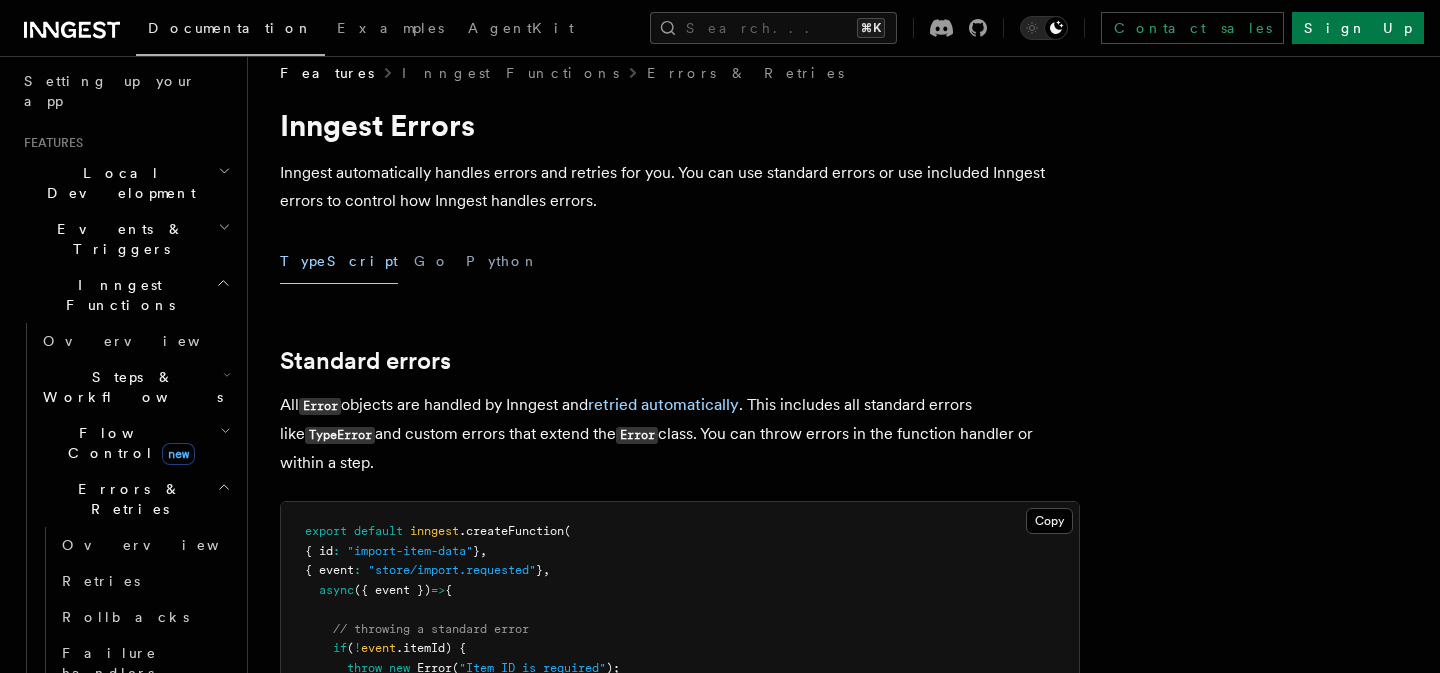 scroll, scrollTop: 29, scrollLeft: 0, axis: vertical 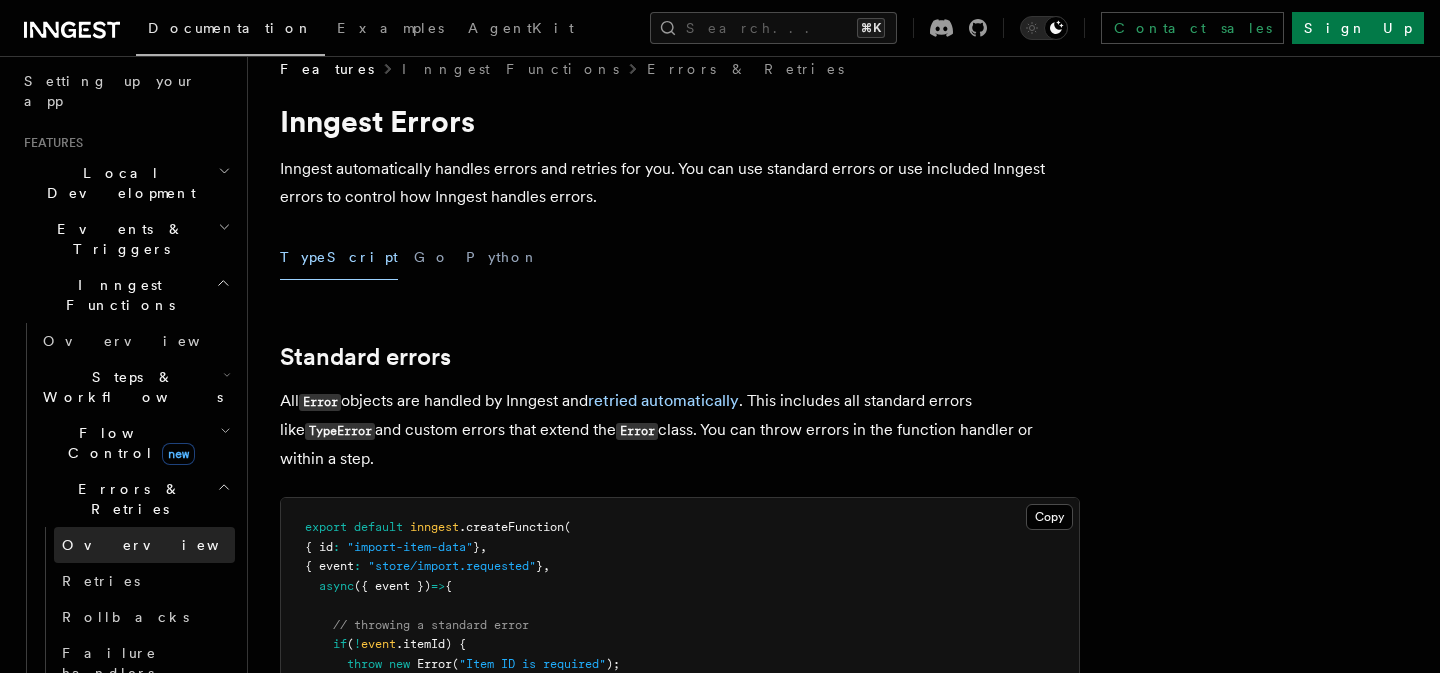 click on "Overview" at bounding box center [144, 545] 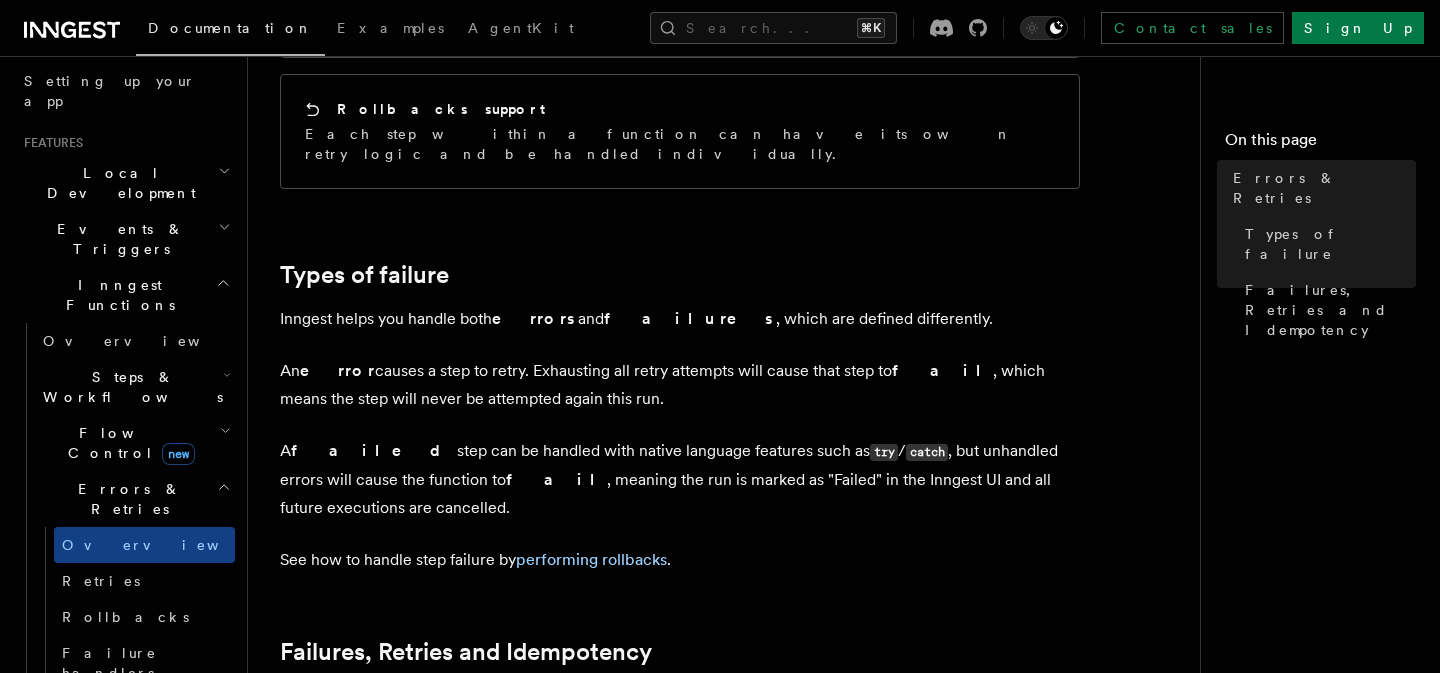 scroll, scrollTop: 522, scrollLeft: 0, axis: vertical 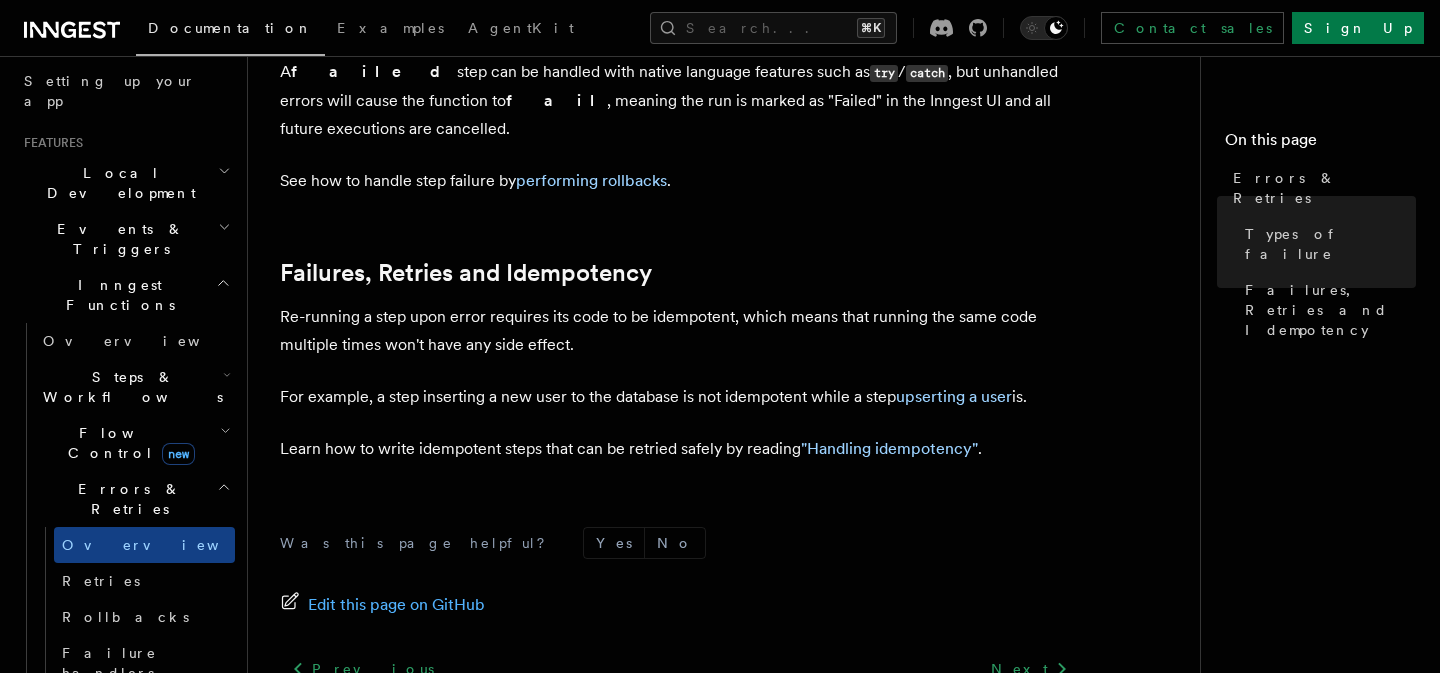 click on "Re-running a step upon error requires its code to be idempotent, which means that running the same code multiple times won't have any side effect." at bounding box center [680, 331] 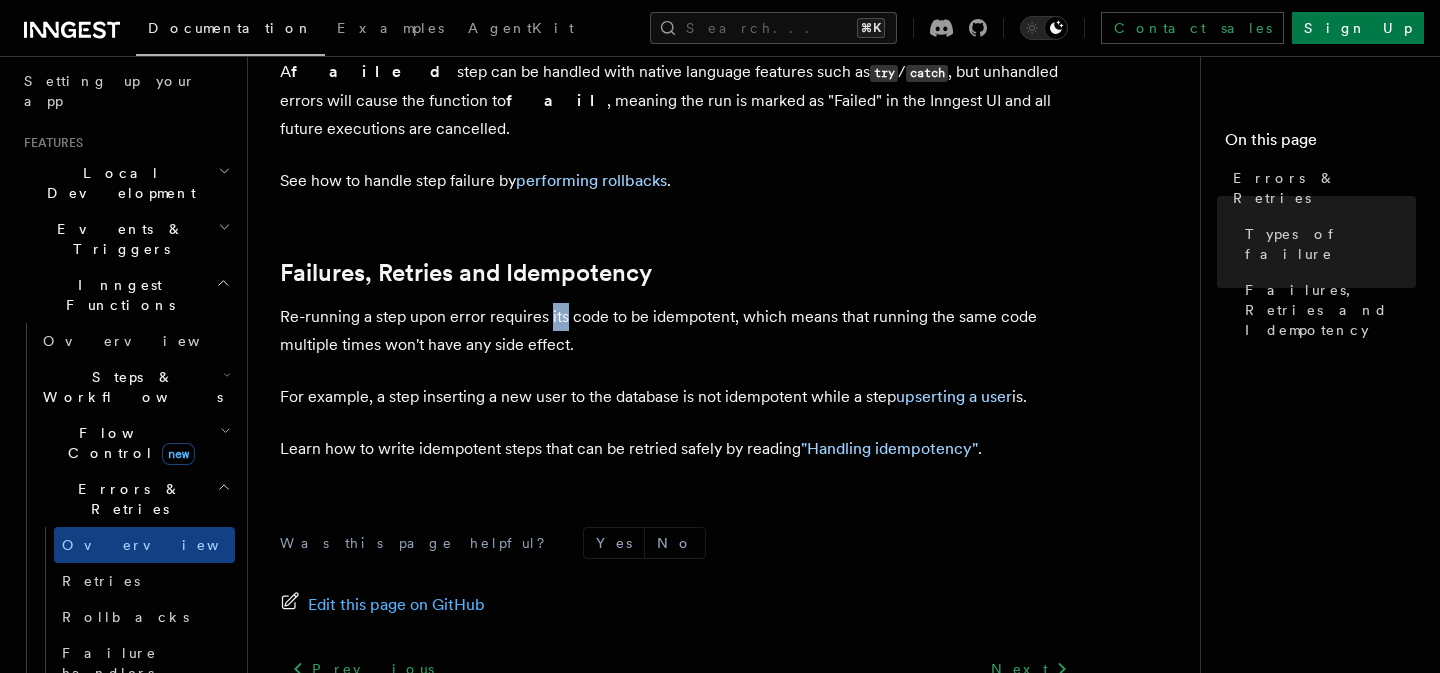 click on "Re-running a step upon error requires its code to be idempotent, which means that running the same code multiple times won't have any side effect." at bounding box center (680, 331) 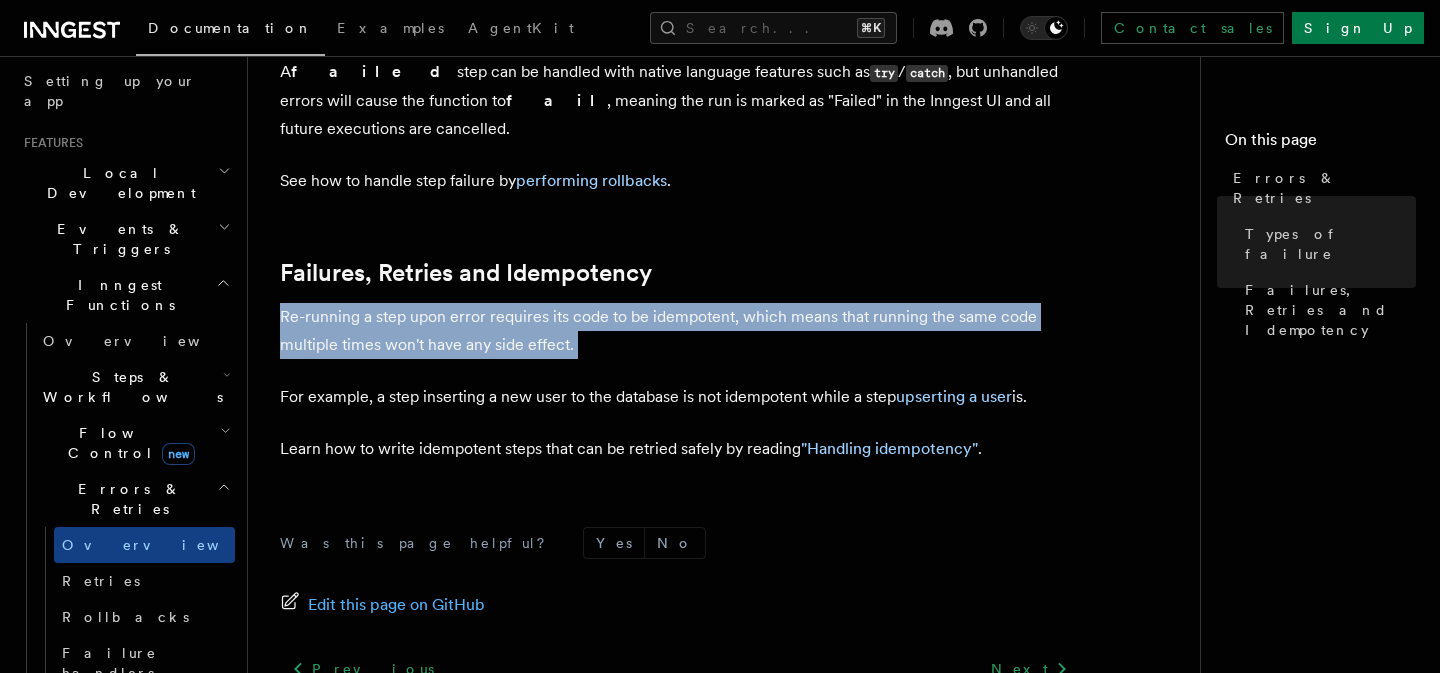 click on "Re-running a step upon error requires its code to be idempotent, which means that running the same code multiple times won't have any side effect." at bounding box center [680, 331] 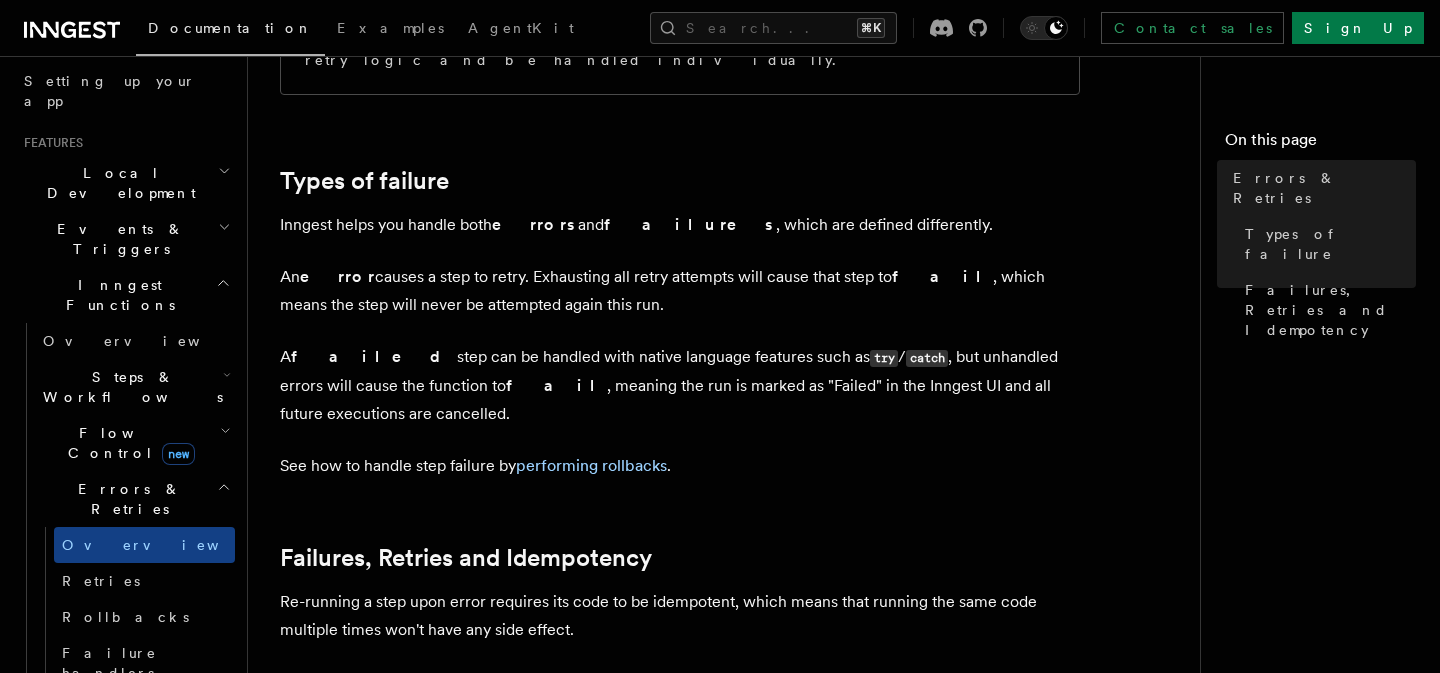 scroll, scrollTop: 621, scrollLeft: 0, axis: vertical 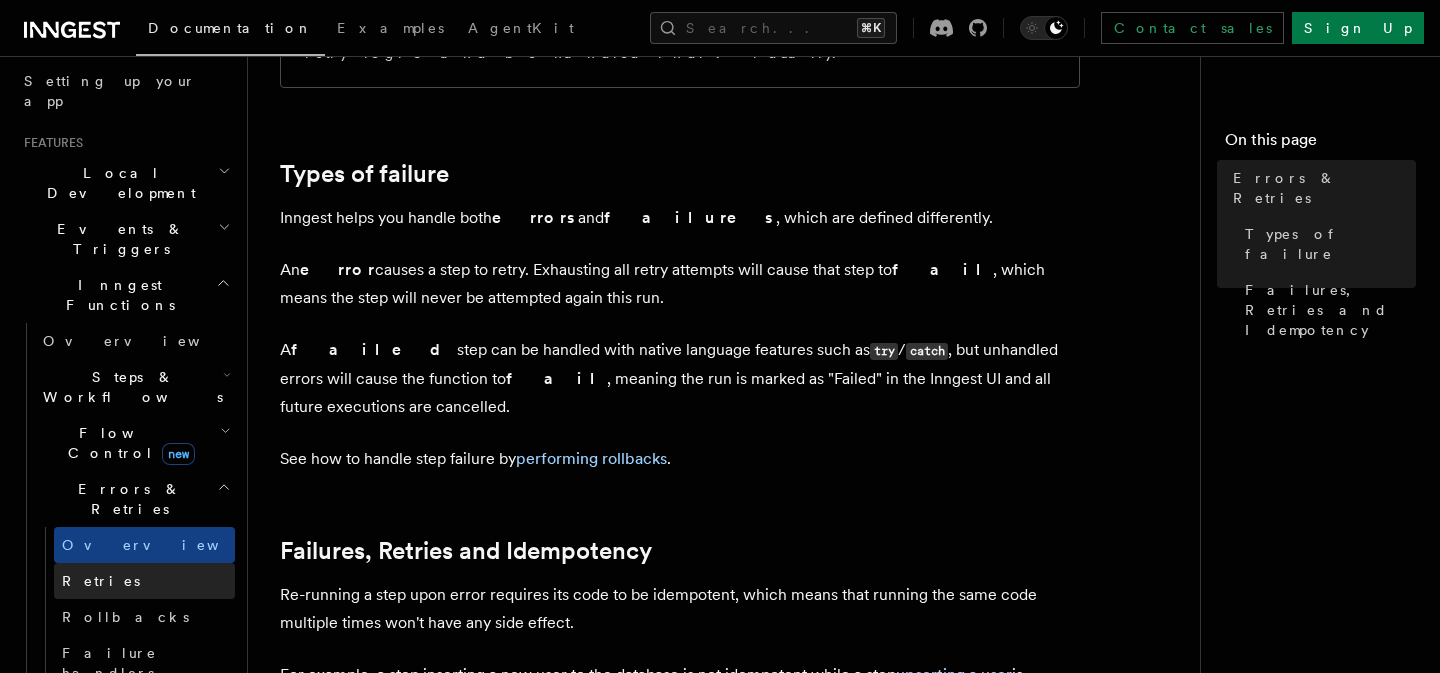click on "Retries" at bounding box center (101, 581) 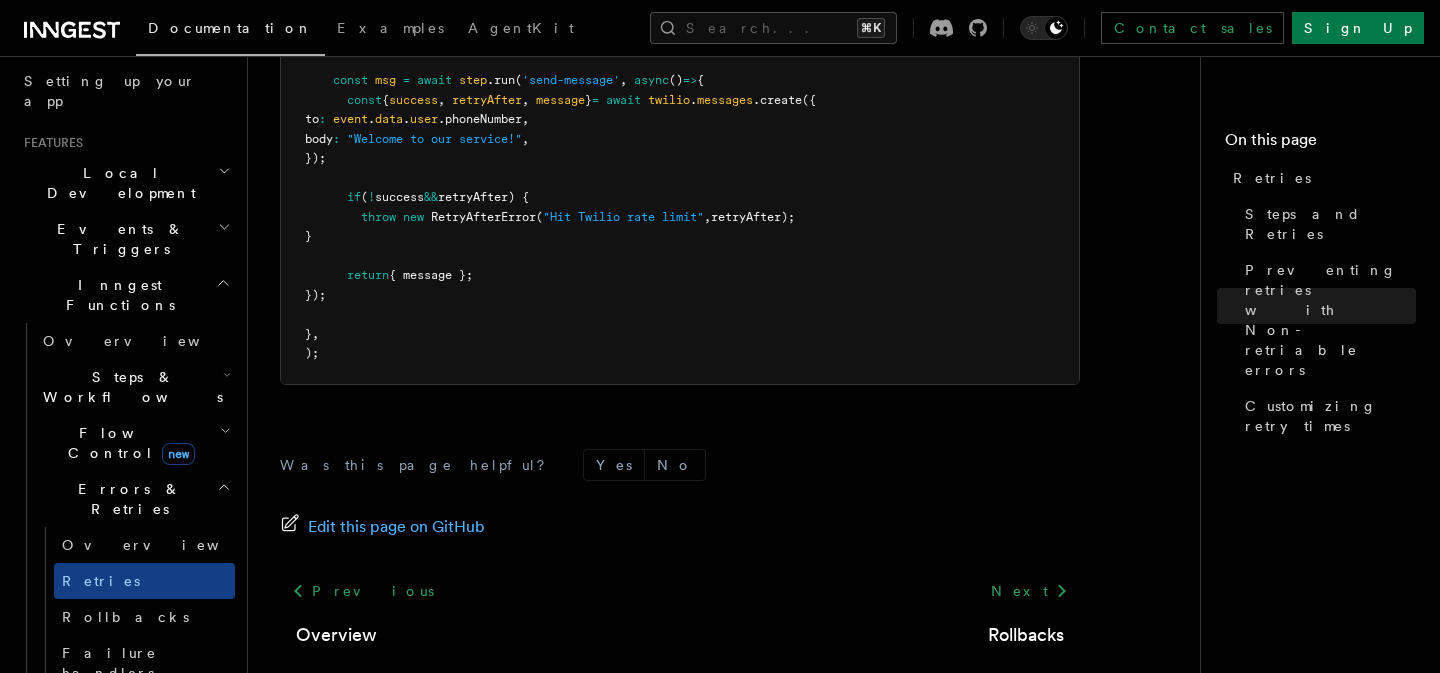 scroll, scrollTop: 3040, scrollLeft: 0, axis: vertical 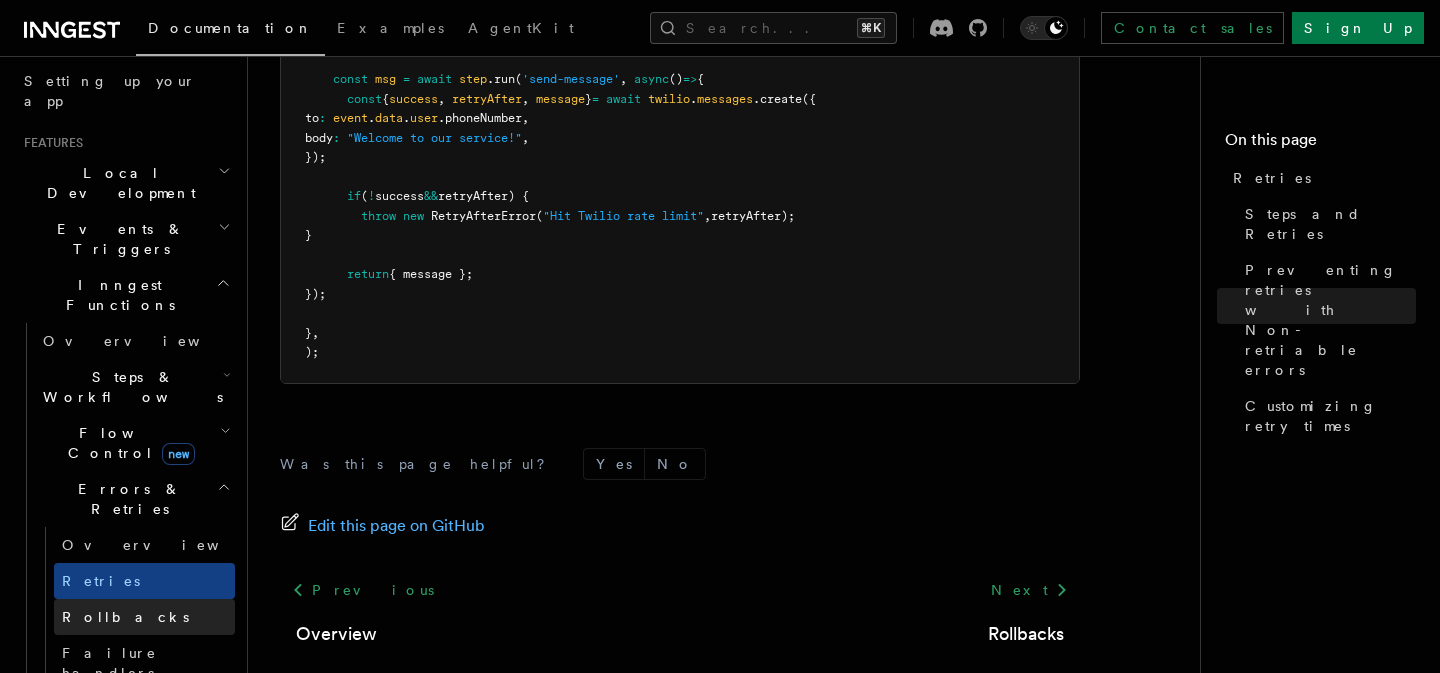click on "Rollbacks" at bounding box center [144, 617] 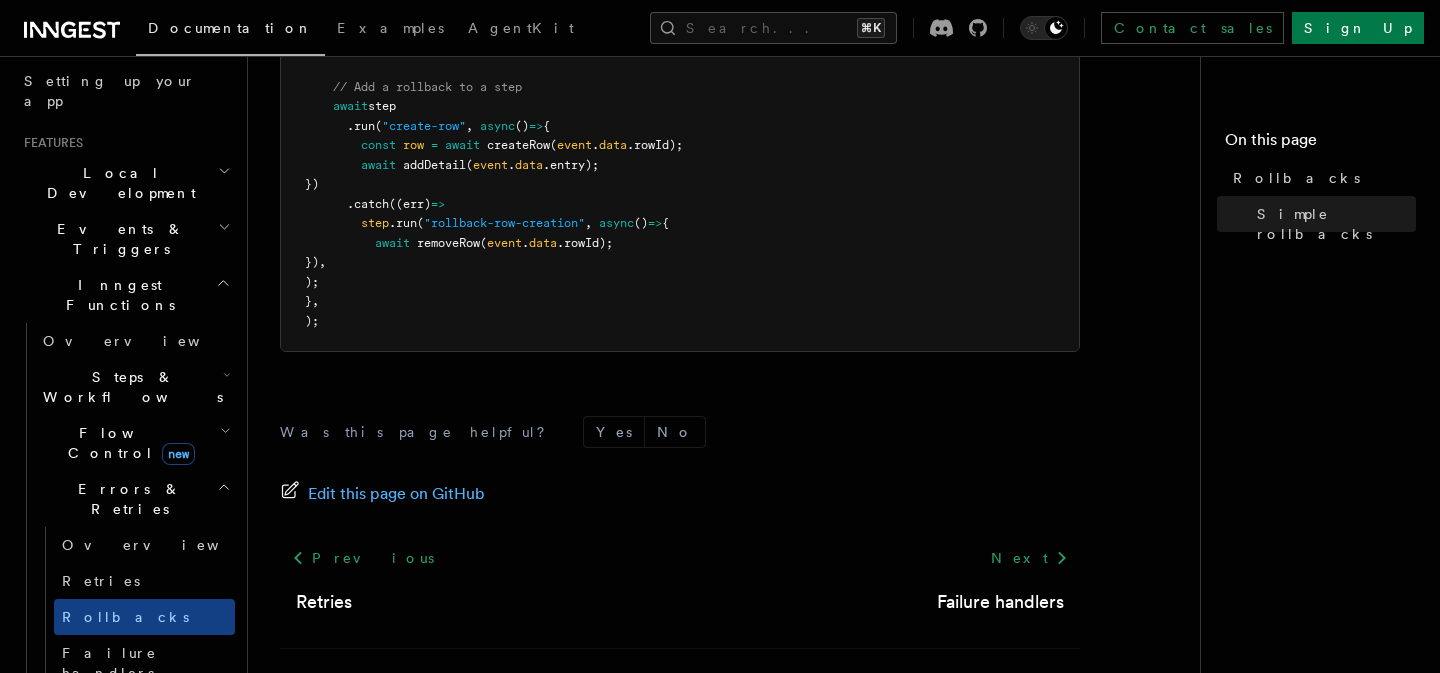 scroll, scrollTop: 1521, scrollLeft: 0, axis: vertical 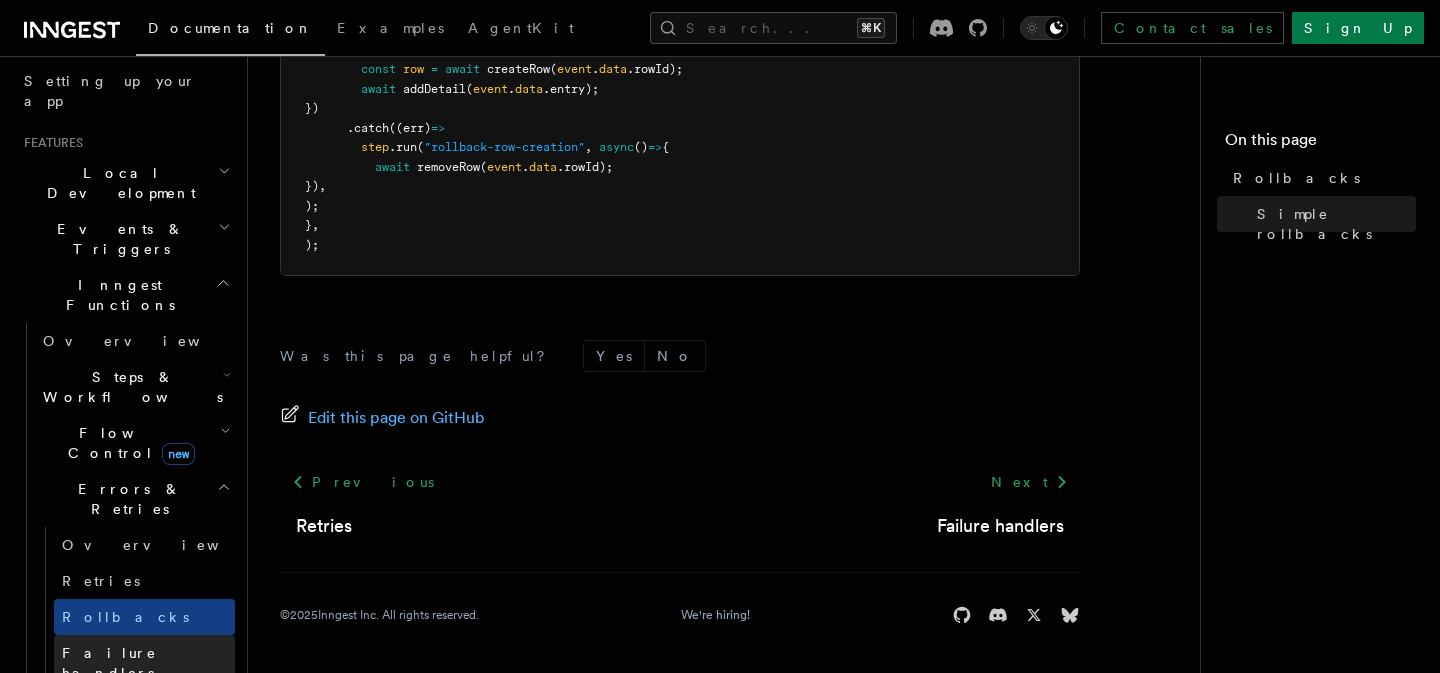 click on "Failure handlers" at bounding box center (144, 663) 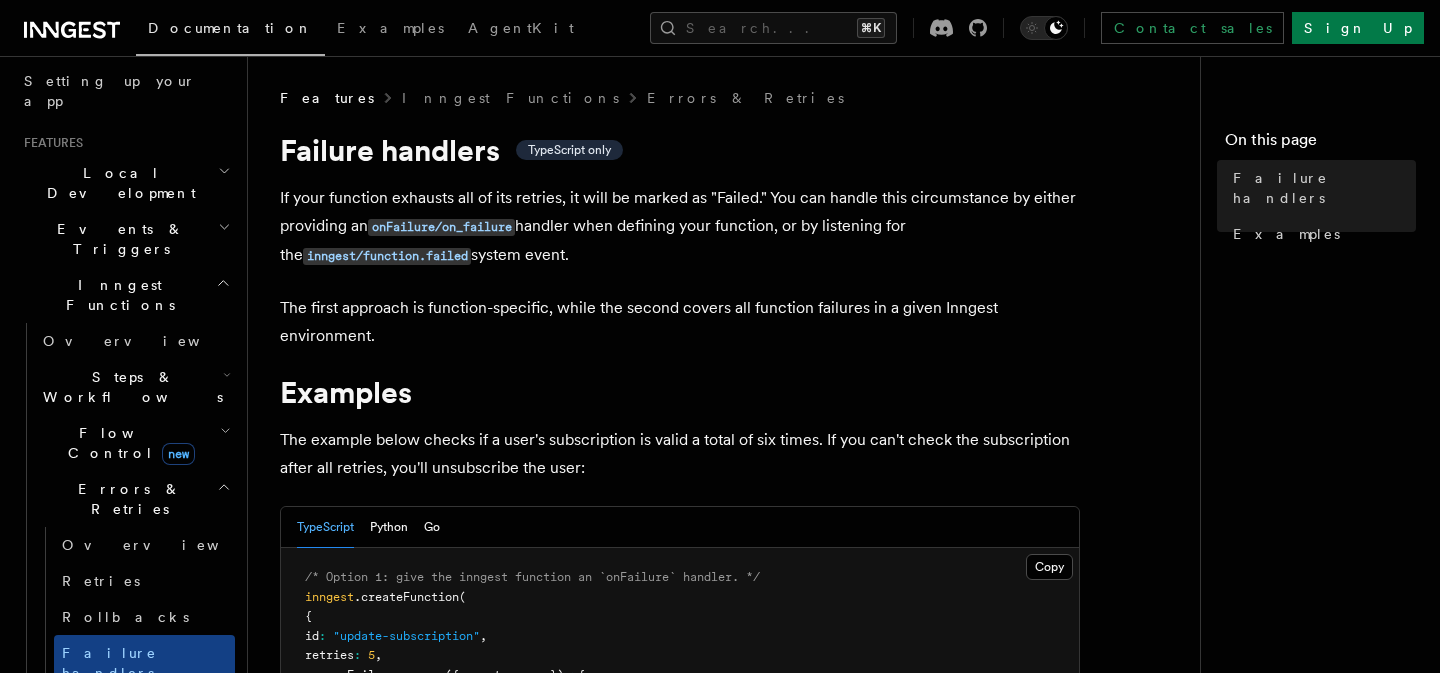 click on "If your function exhausts all of its retries, it will be marked as "Failed." You can handle this circumstance by either providing an  onFailure/on_failure  handler when defining your function, or by listening for the  inngest/function.failed  system event." at bounding box center [680, 227] 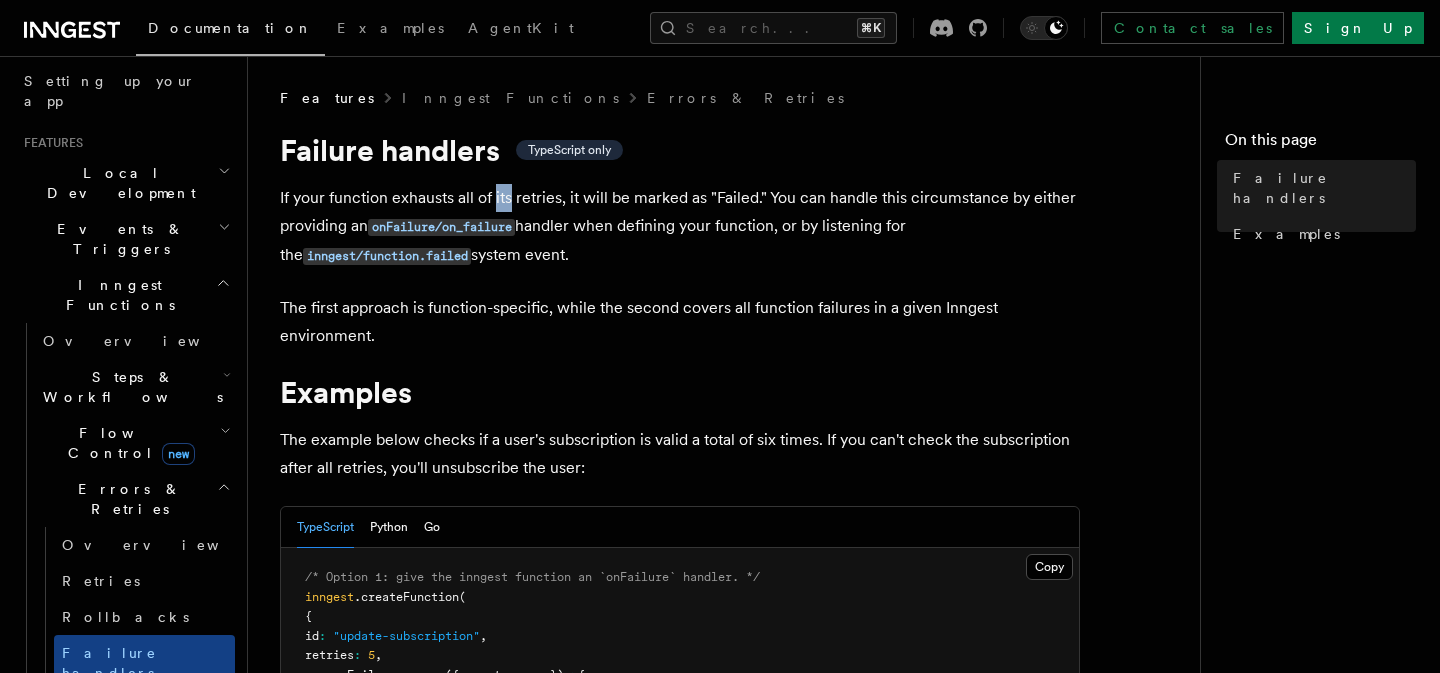 click on "If your function exhausts all of its retries, it will be marked as "Failed." You can handle this circumstance by either providing an  onFailure/on_failure  handler when defining your function, or by listening for the  inngest/function.failed  system event." at bounding box center [680, 227] 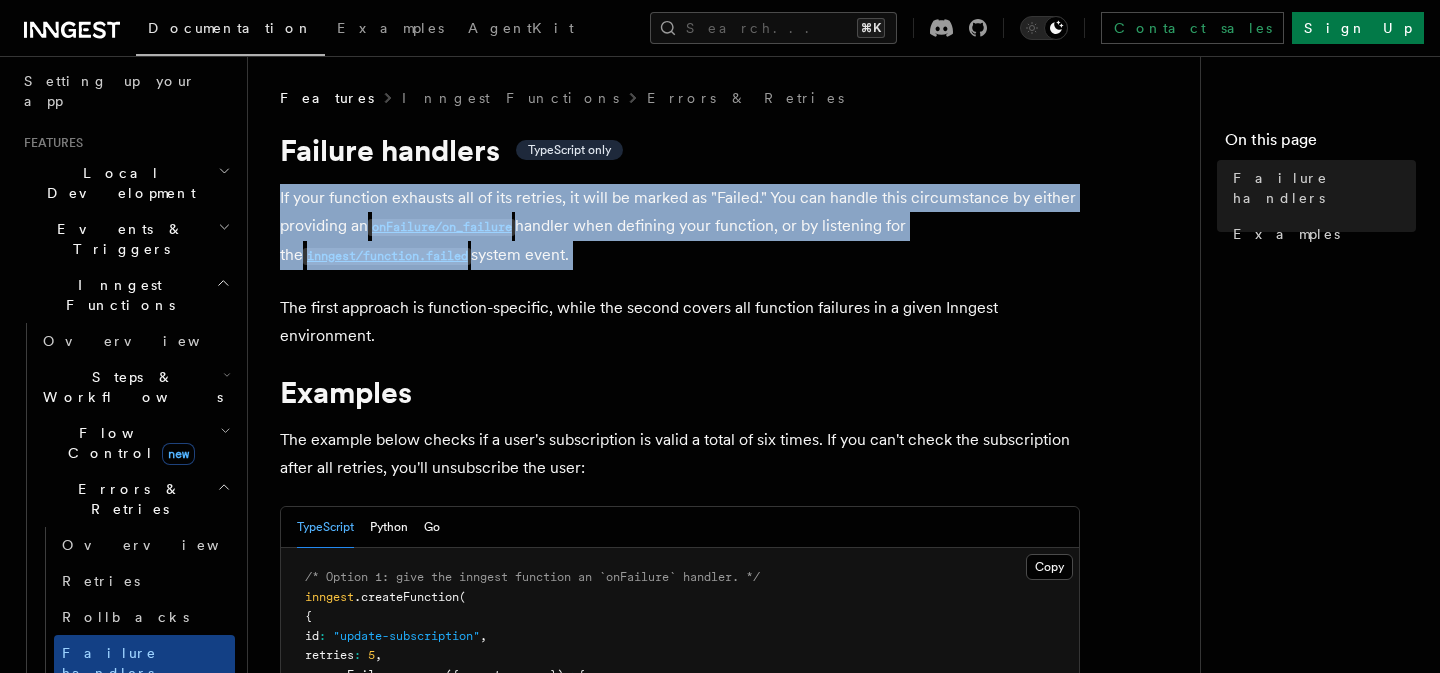 click on "If your function exhausts all of its retries, it will be marked as "Failed." You can handle this circumstance by either providing an  onFailure/on_failure  handler when defining your function, or by listening for the  inngest/function.failed  system event." at bounding box center (680, 227) 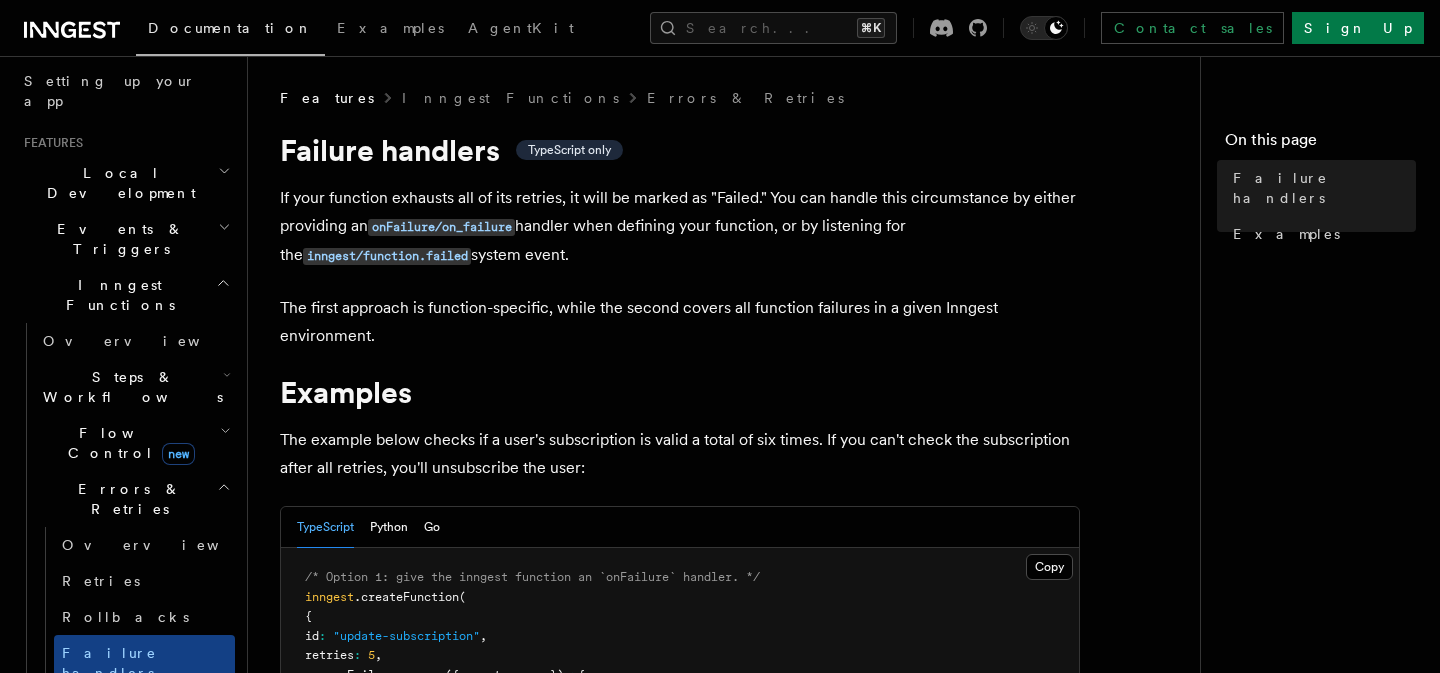 click on "The first approach is function-specific, while the second covers all function failures in a given Inngest environment." at bounding box center (680, 322) 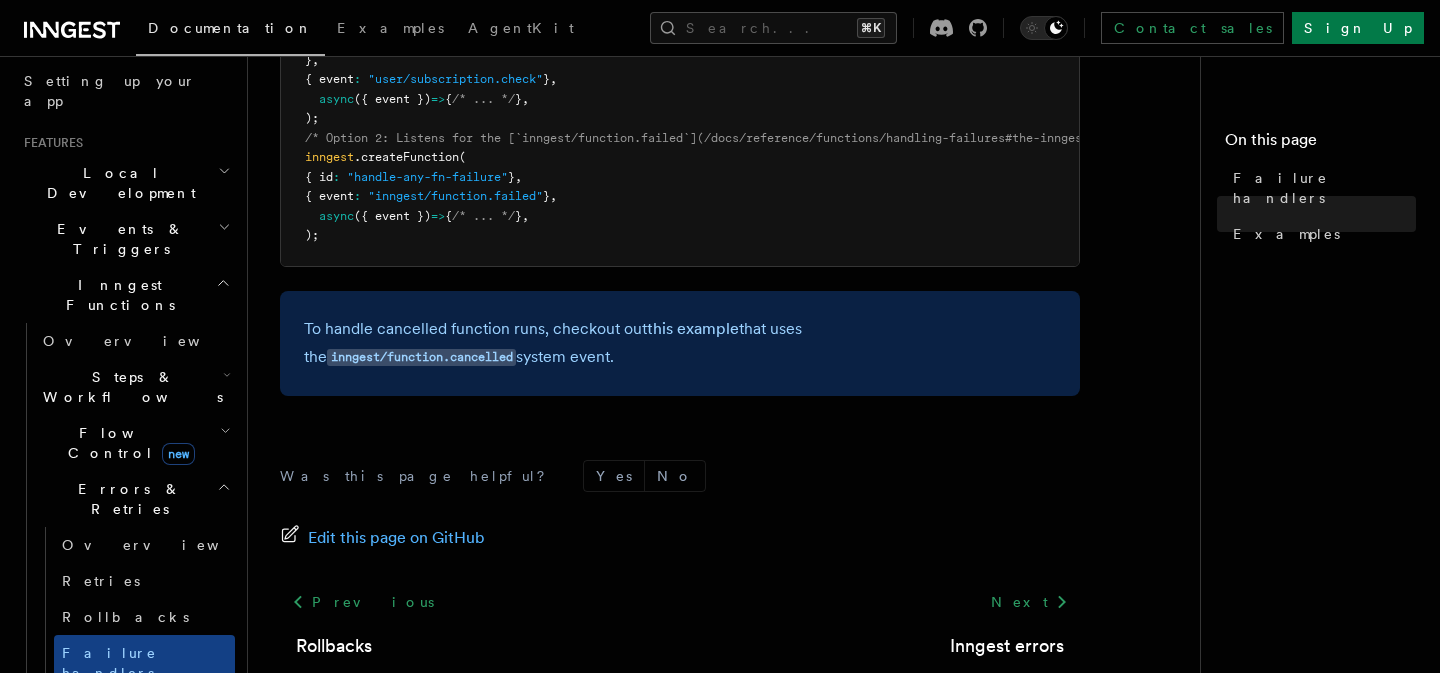 scroll, scrollTop: 814, scrollLeft: 0, axis: vertical 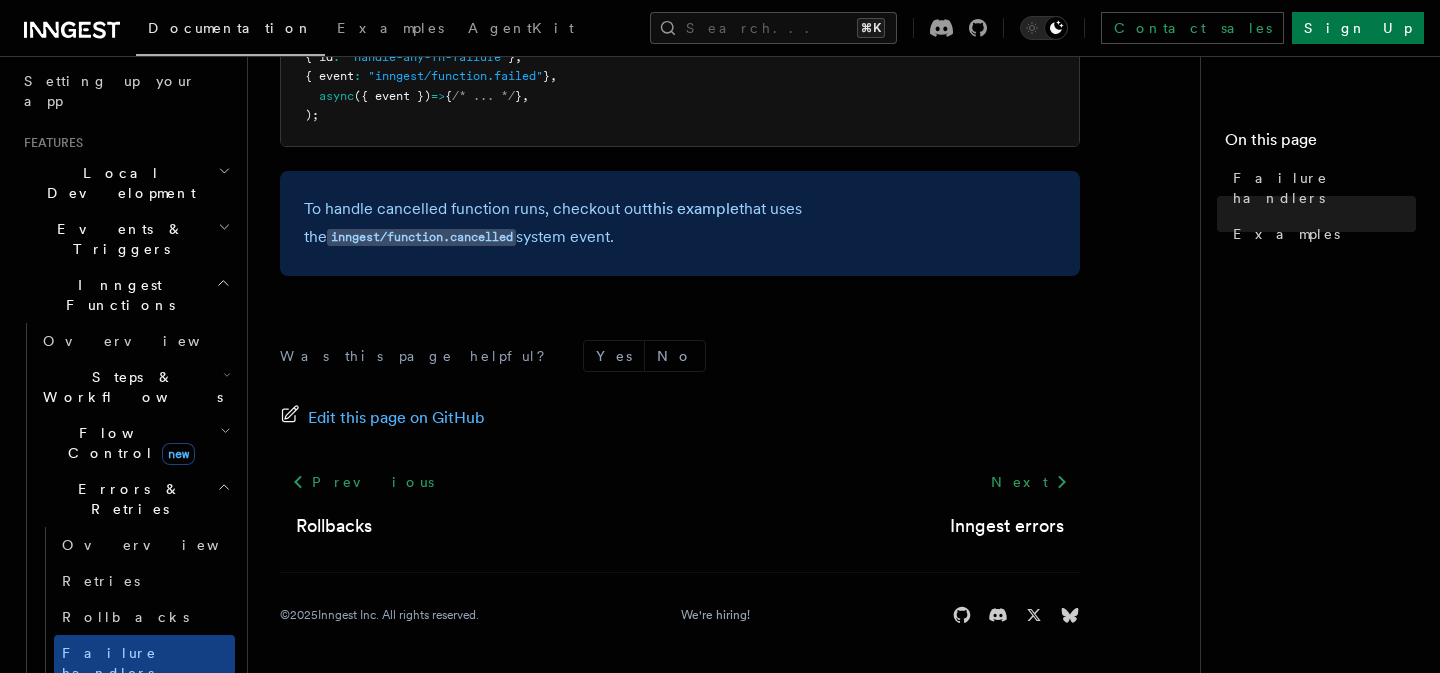 click on "Inngest errors" at bounding box center [144, 709] 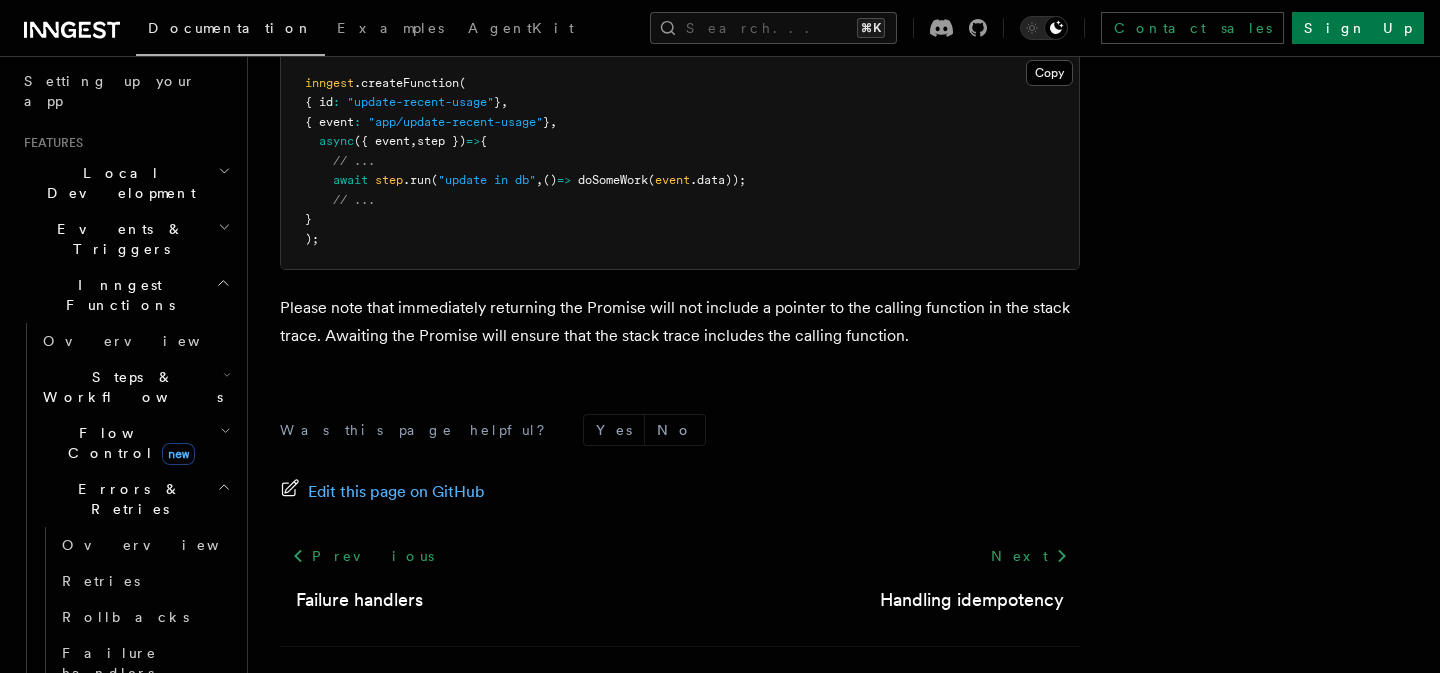 scroll, scrollTop: 4752, scrollLeft: 0, axis: vertical 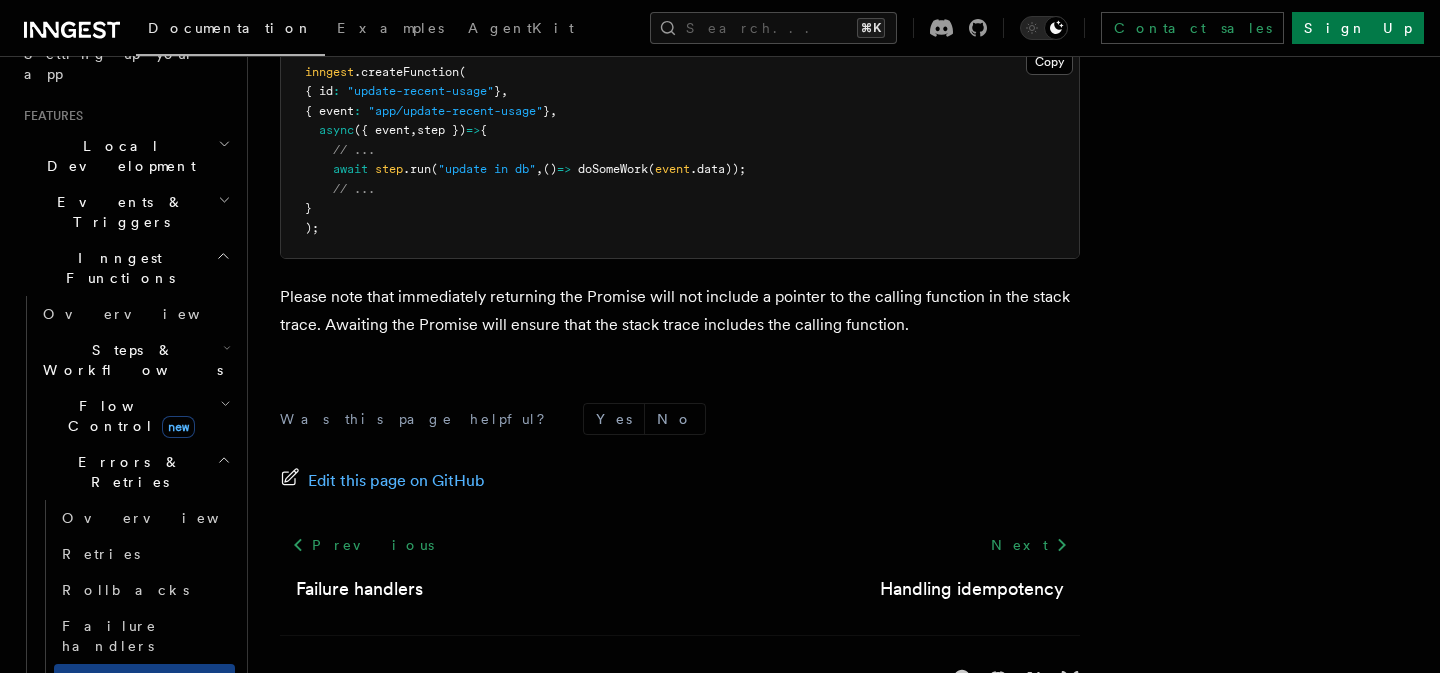 click on "Handling idempotency" at bounding box center [122, 760] 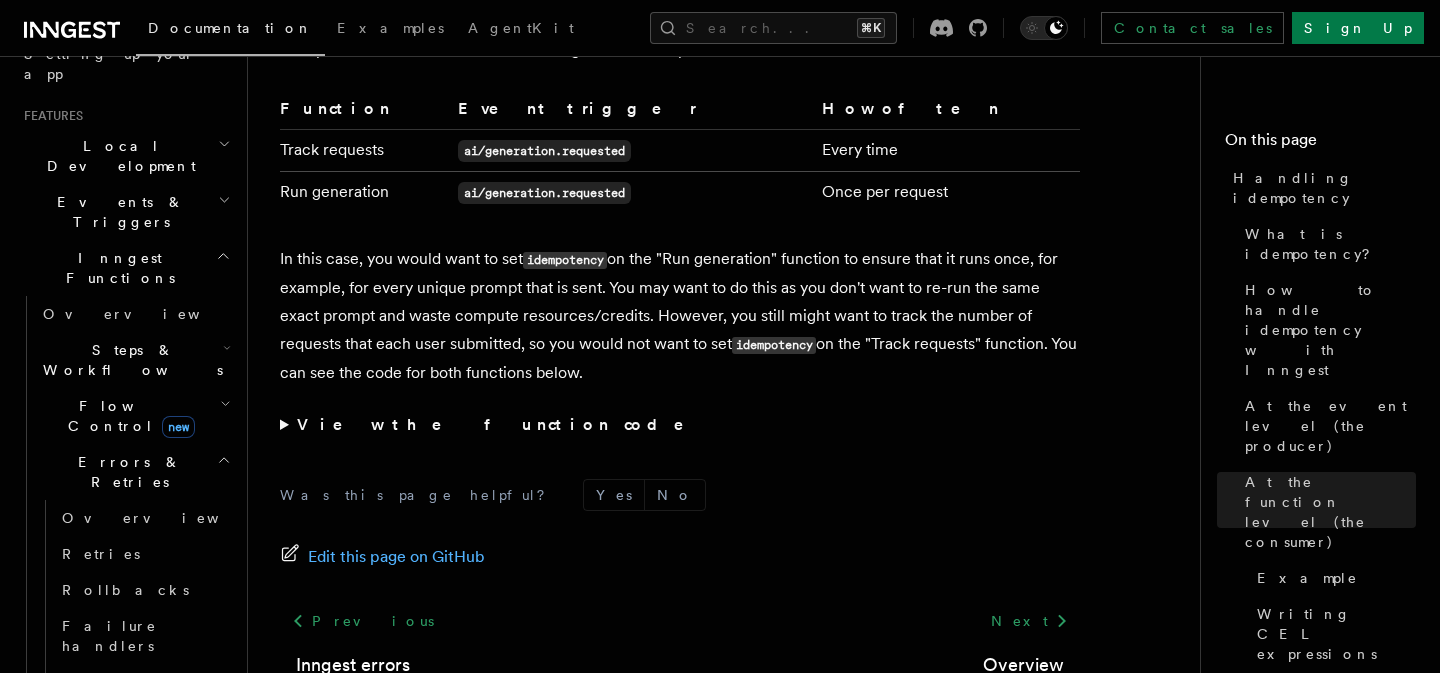 scroll, scrollTop: 4046, scrollLeft: 0, axis: vertical 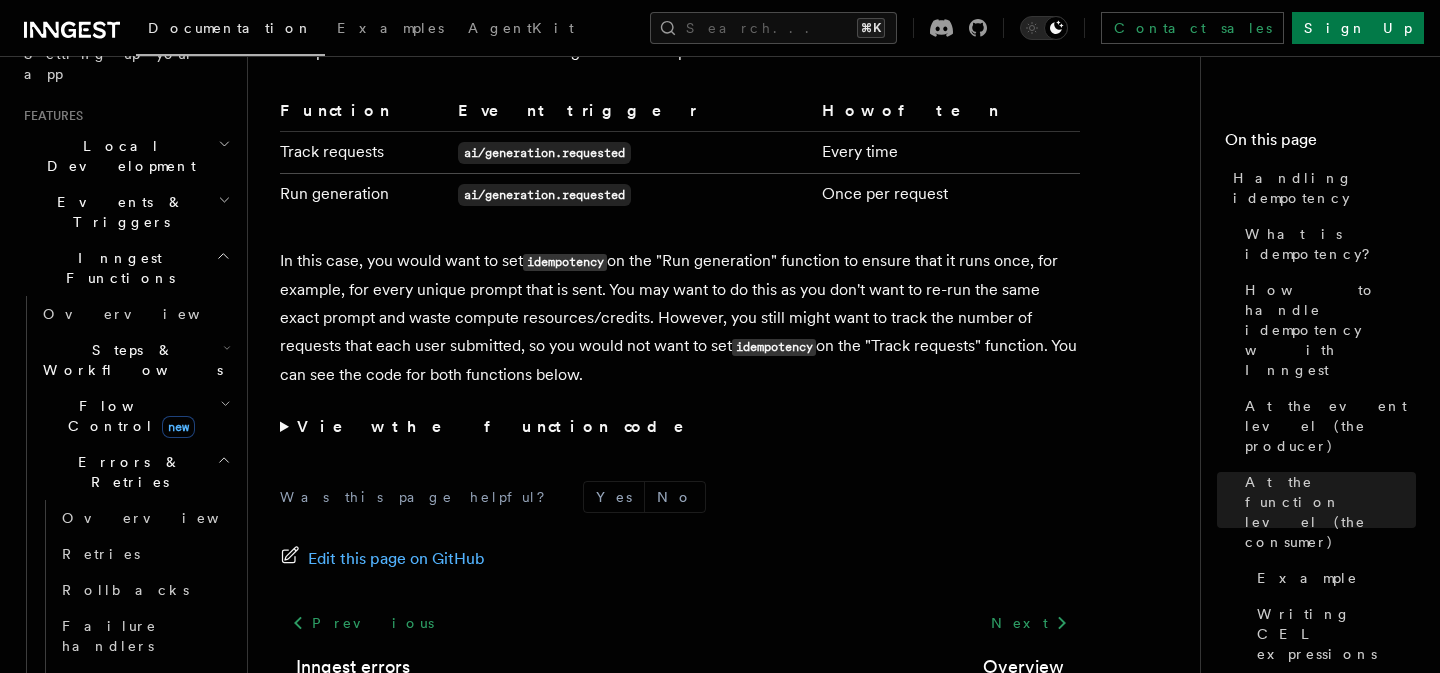 click on "View the function code" at bounding box center [504, 426] 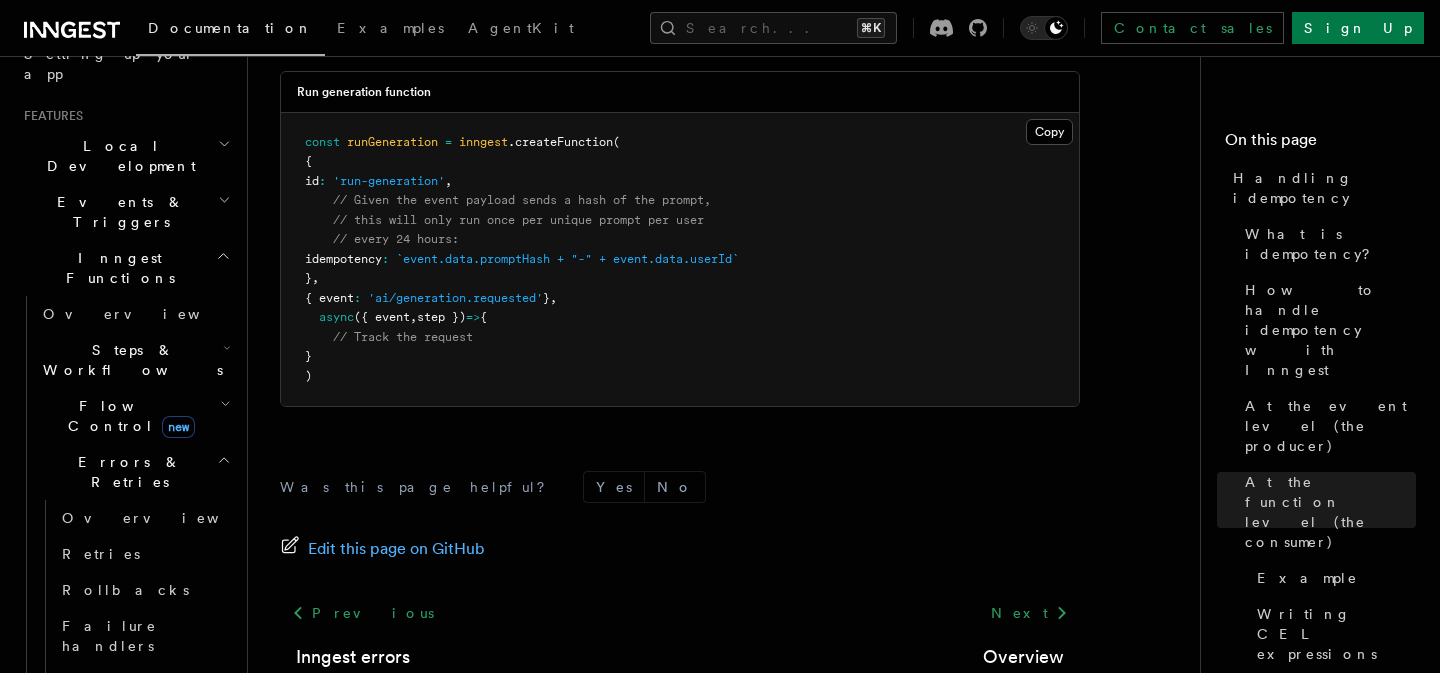 scroll, scrollTop: 4764, scrollLeft: 0, axis: vertical 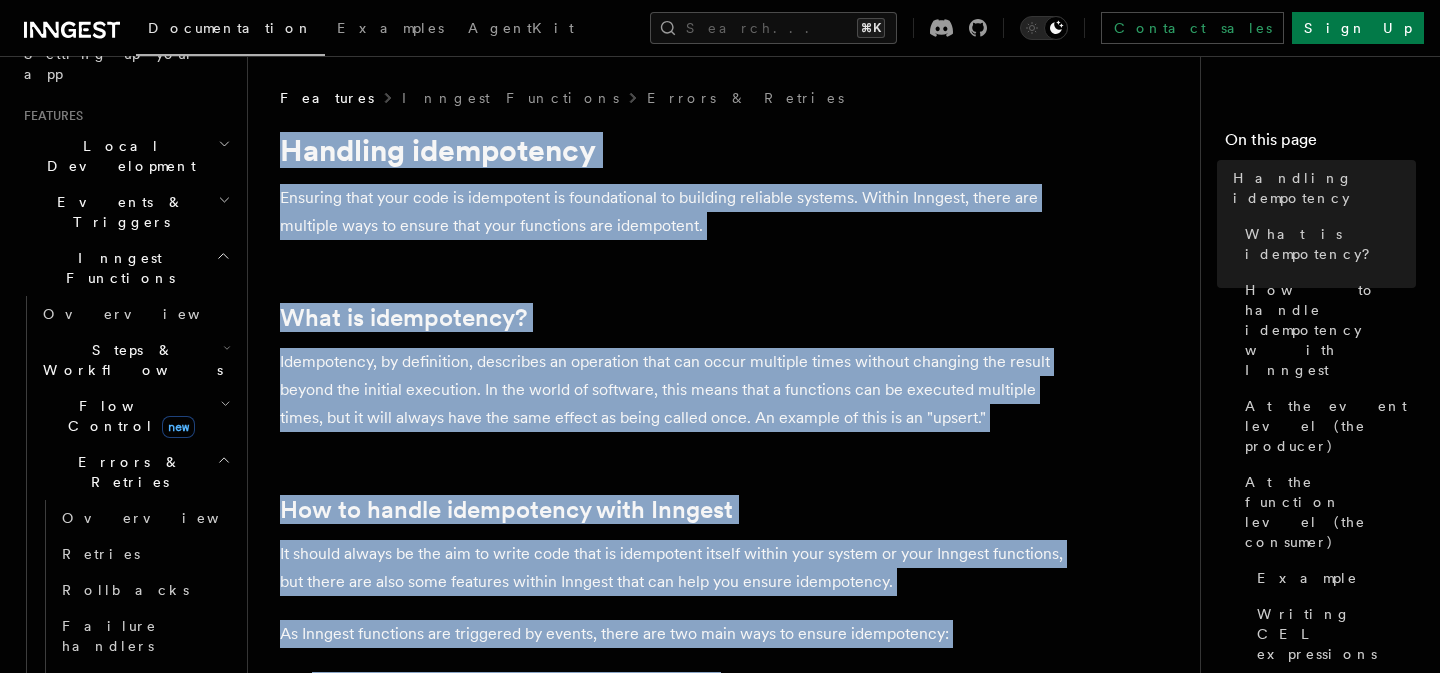 drag, startPoint x: 517, startPoint y: 432, endPoint x: 286, endPoint y: 147, distance: 366.85965 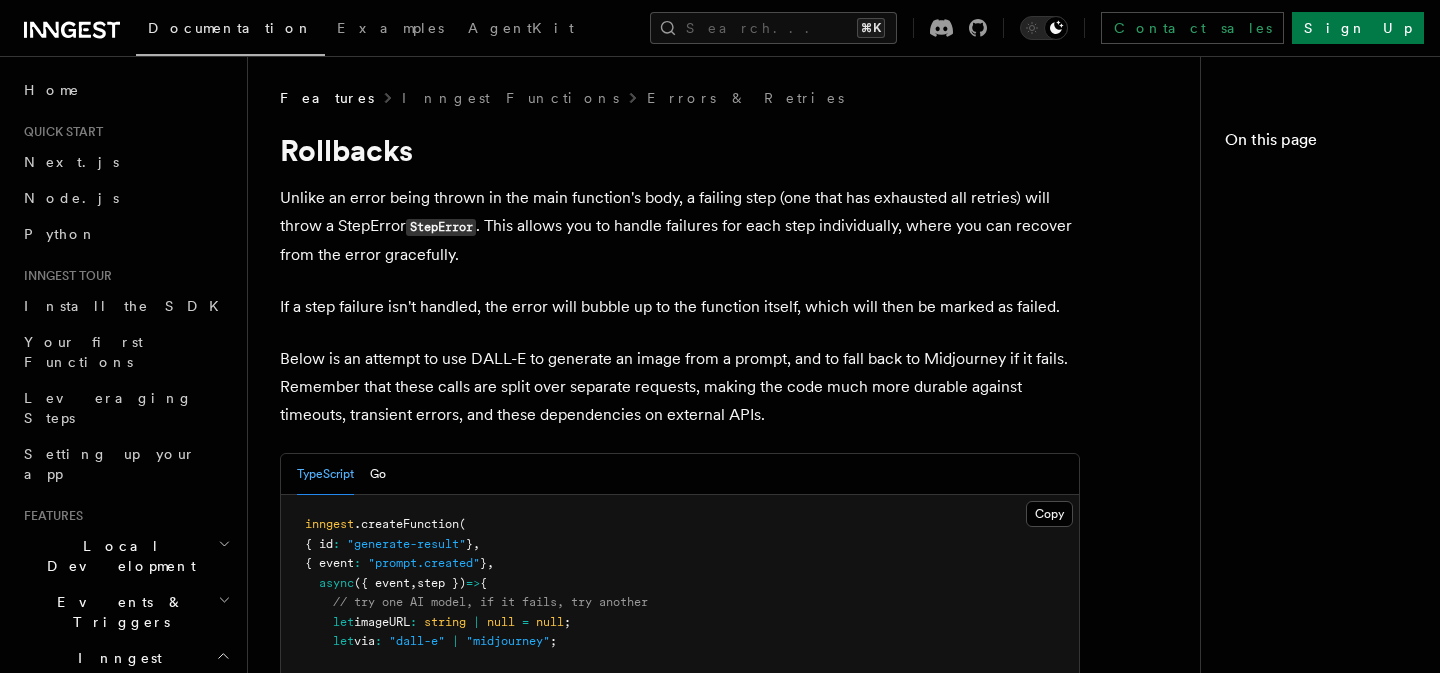 scroll, scrollTop: 0, scrollLeft: 0, axis: both 